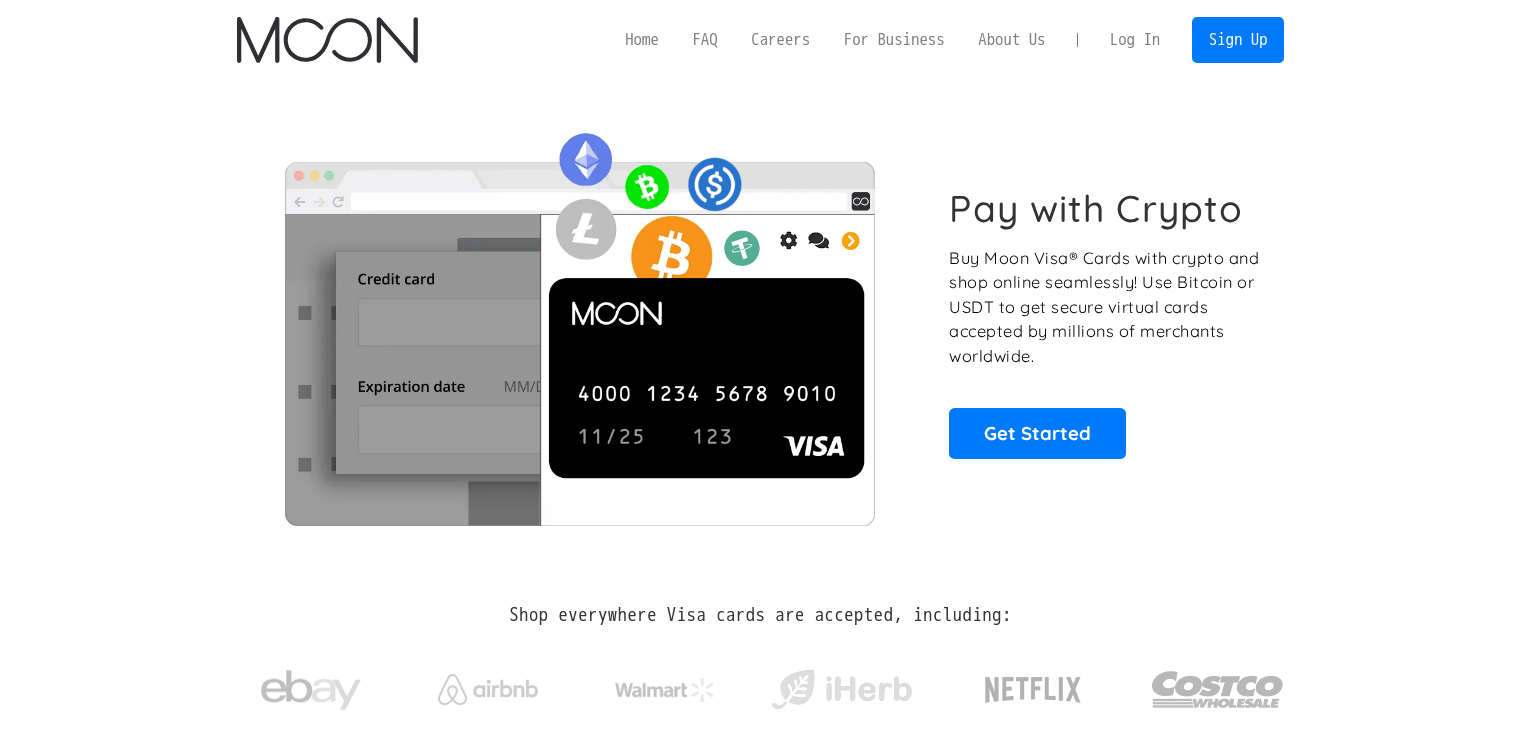 scroll, scrollTop: 0, scrollLeft: 0, axis: both 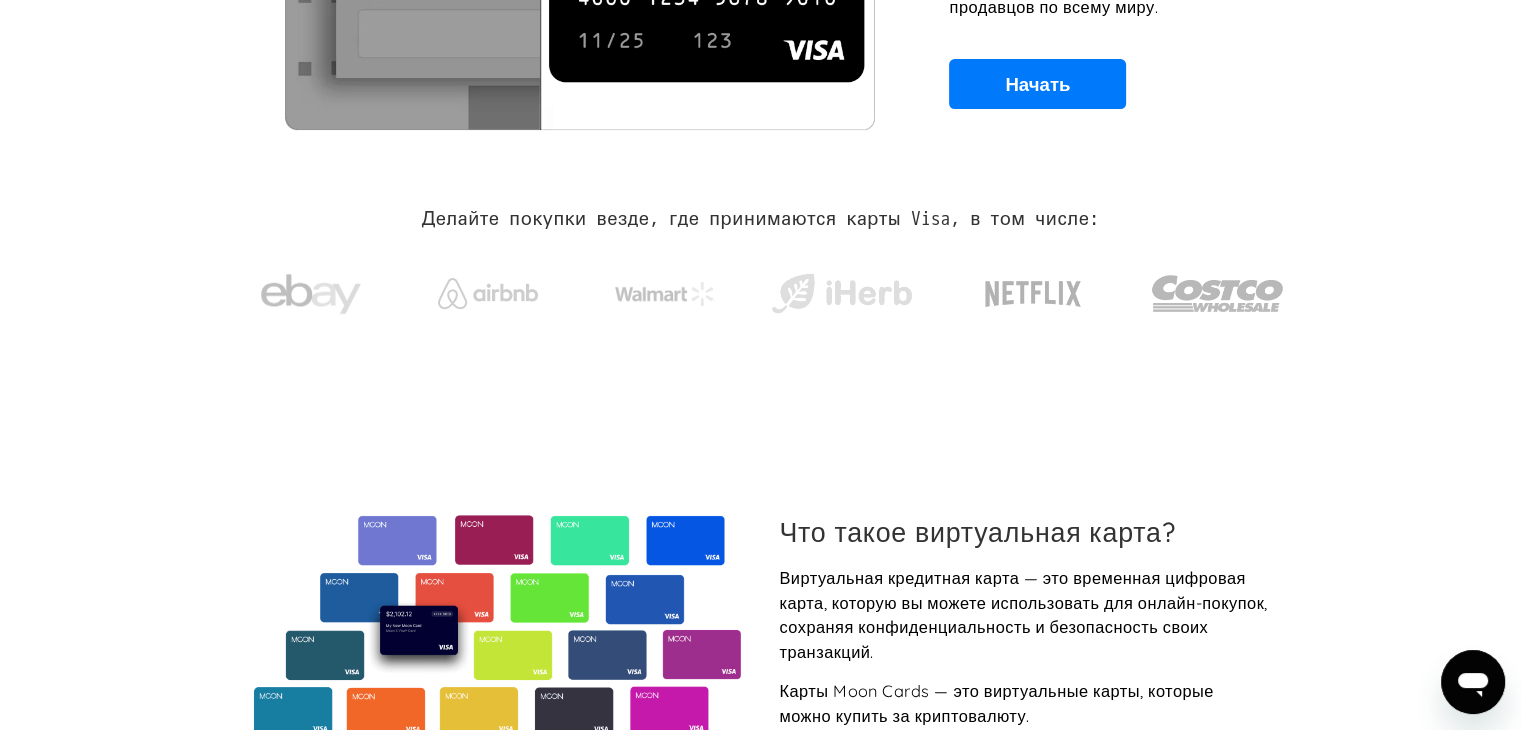 drag, startPoint x: 1042, startPoint y: 473, endPoint x: 871, endPoint y: 419, distance: 179.32373 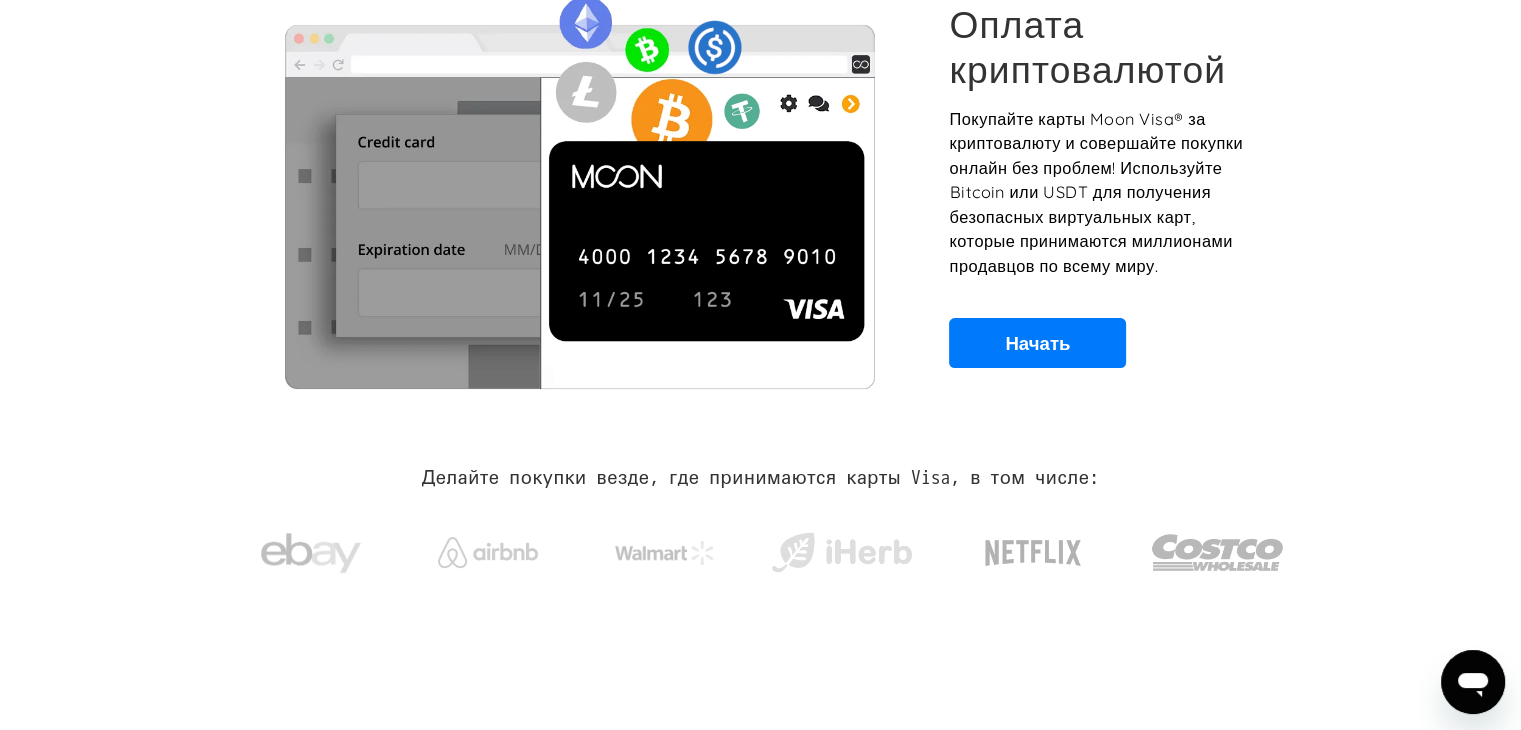 scroll, scrollTop: 0, scrollLeft: 0, axis: both 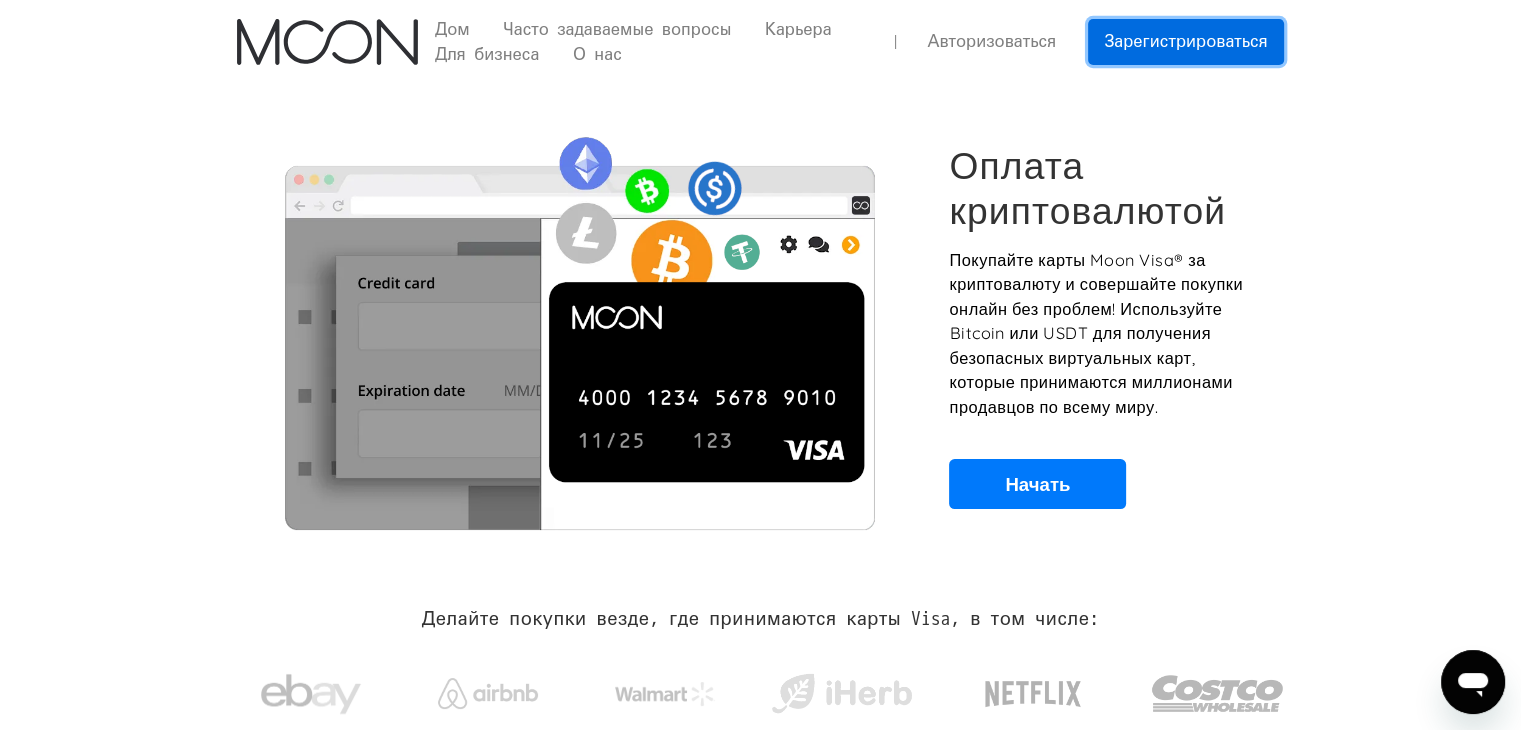 click on "Зарегистрироваться" at bounding box center (1186, 41) 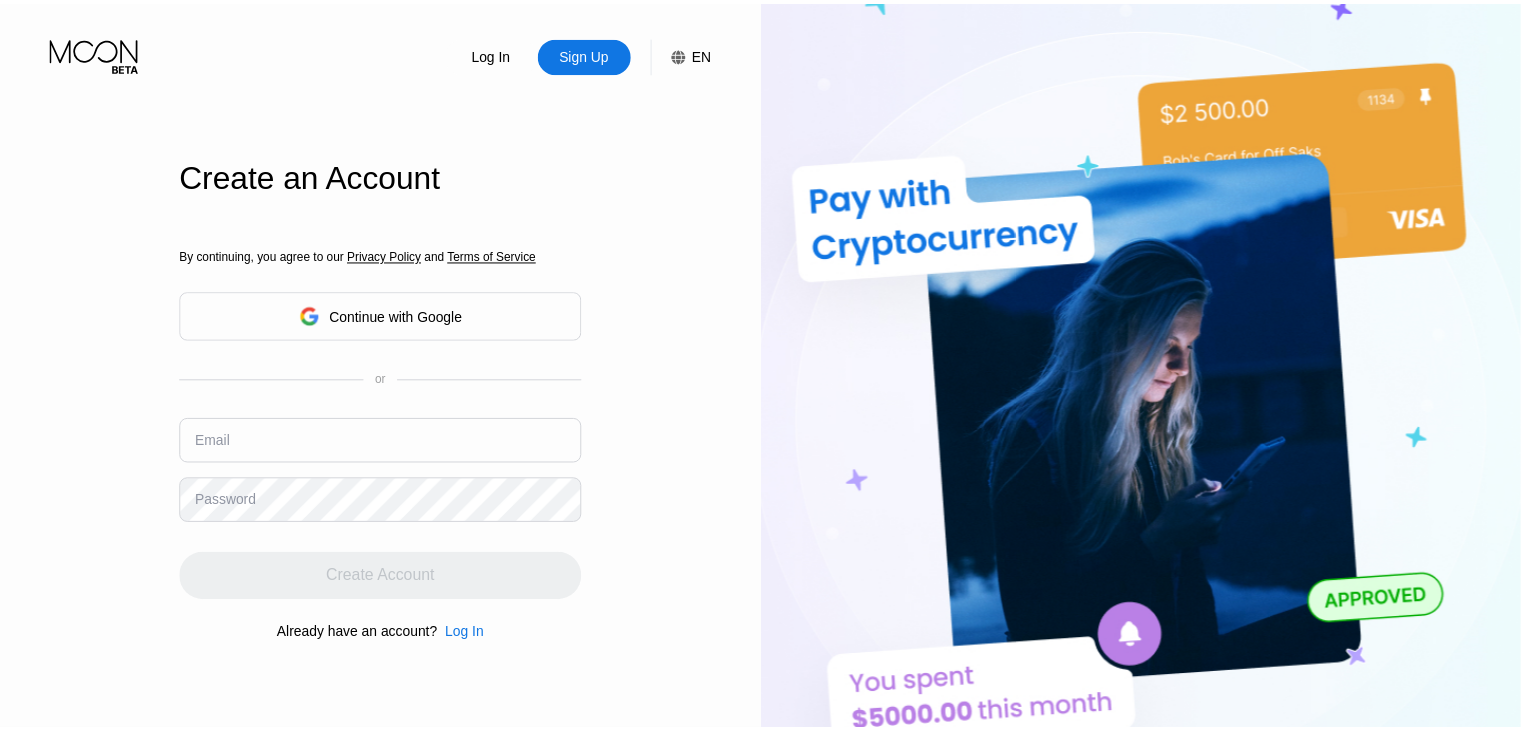 scroll, scrollTop: 0, scrollLeft: 0, axis: both 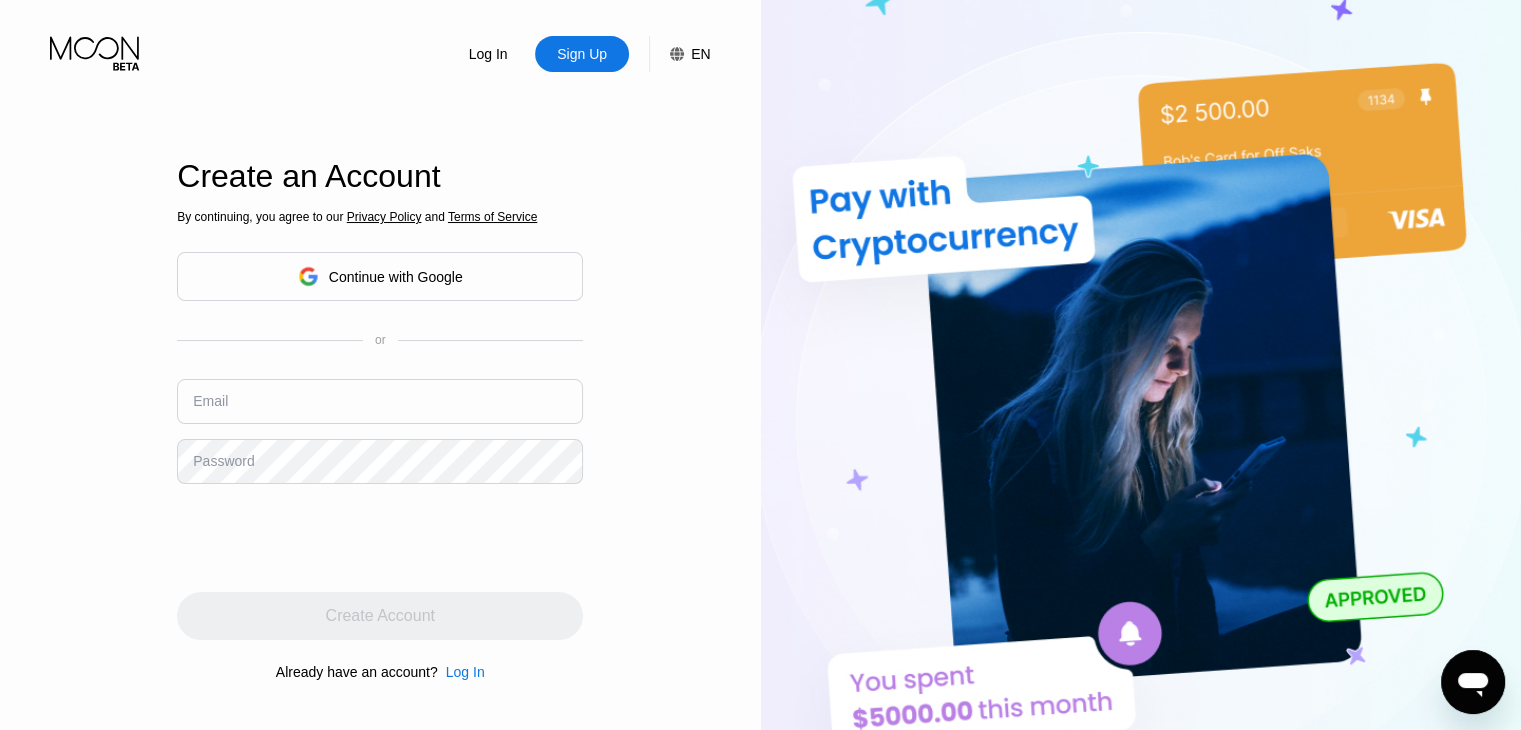click on "Continue with Google" at bounding box center [380, 276] 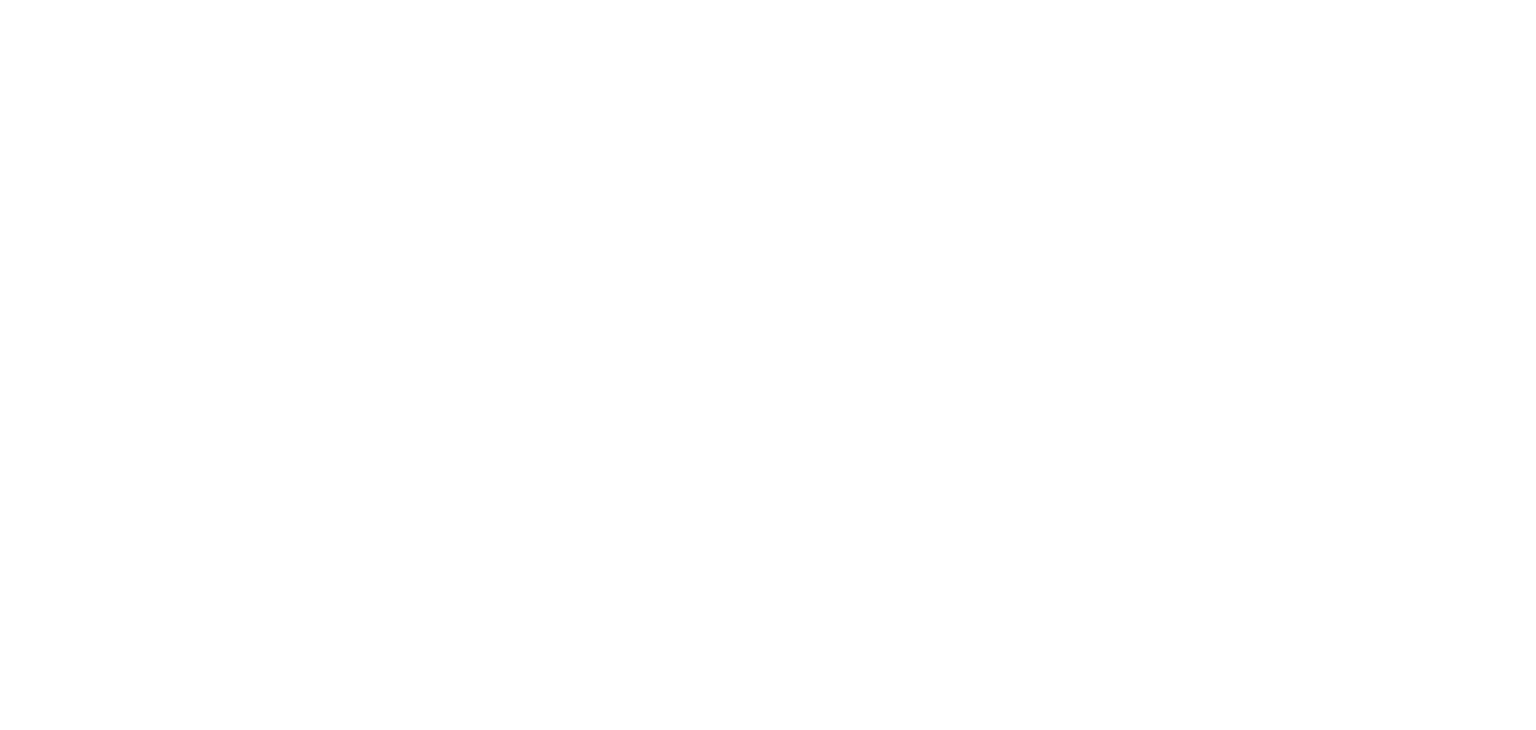 scroll, scrollTop: 0, scrollLeft: 0, axis: both 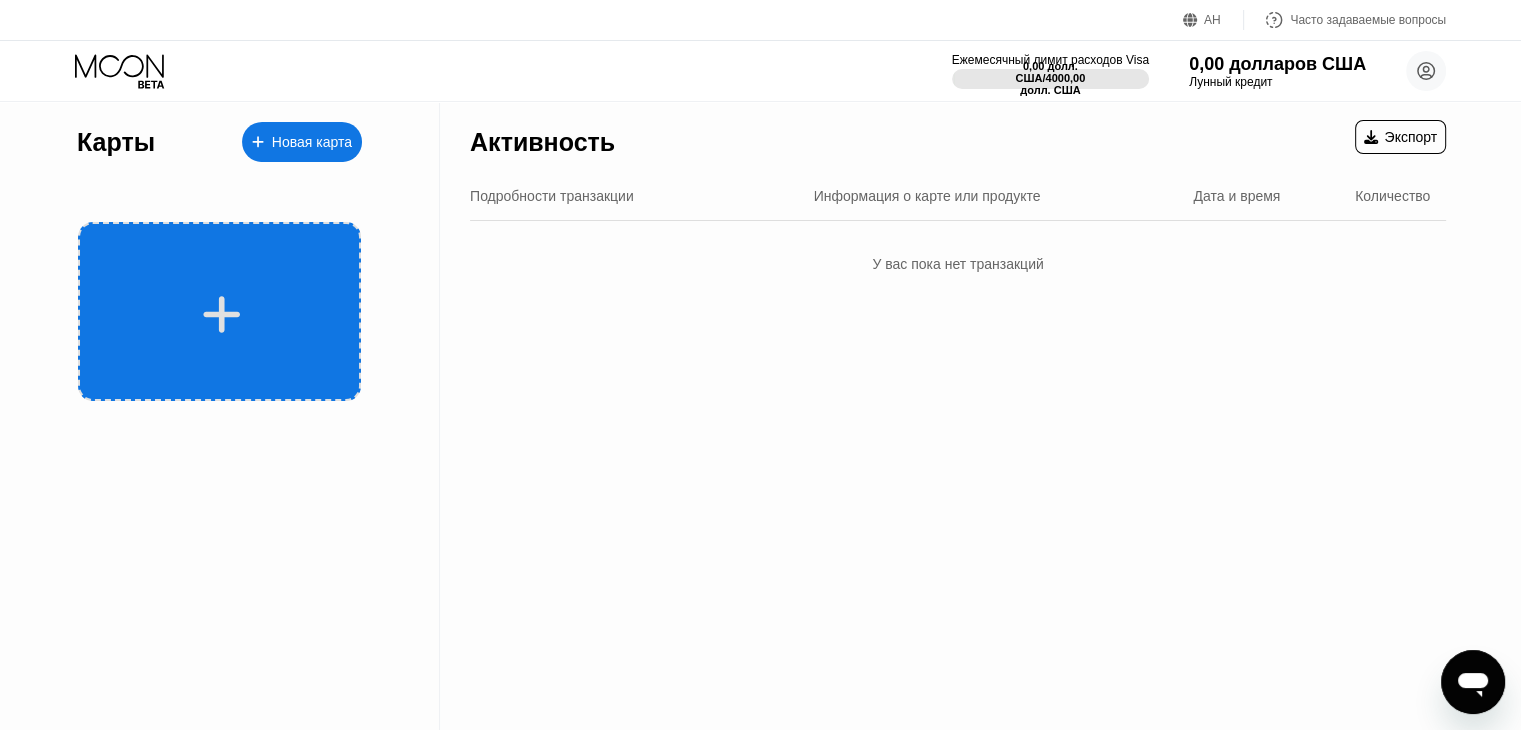 click at bounding box center (219, 311) 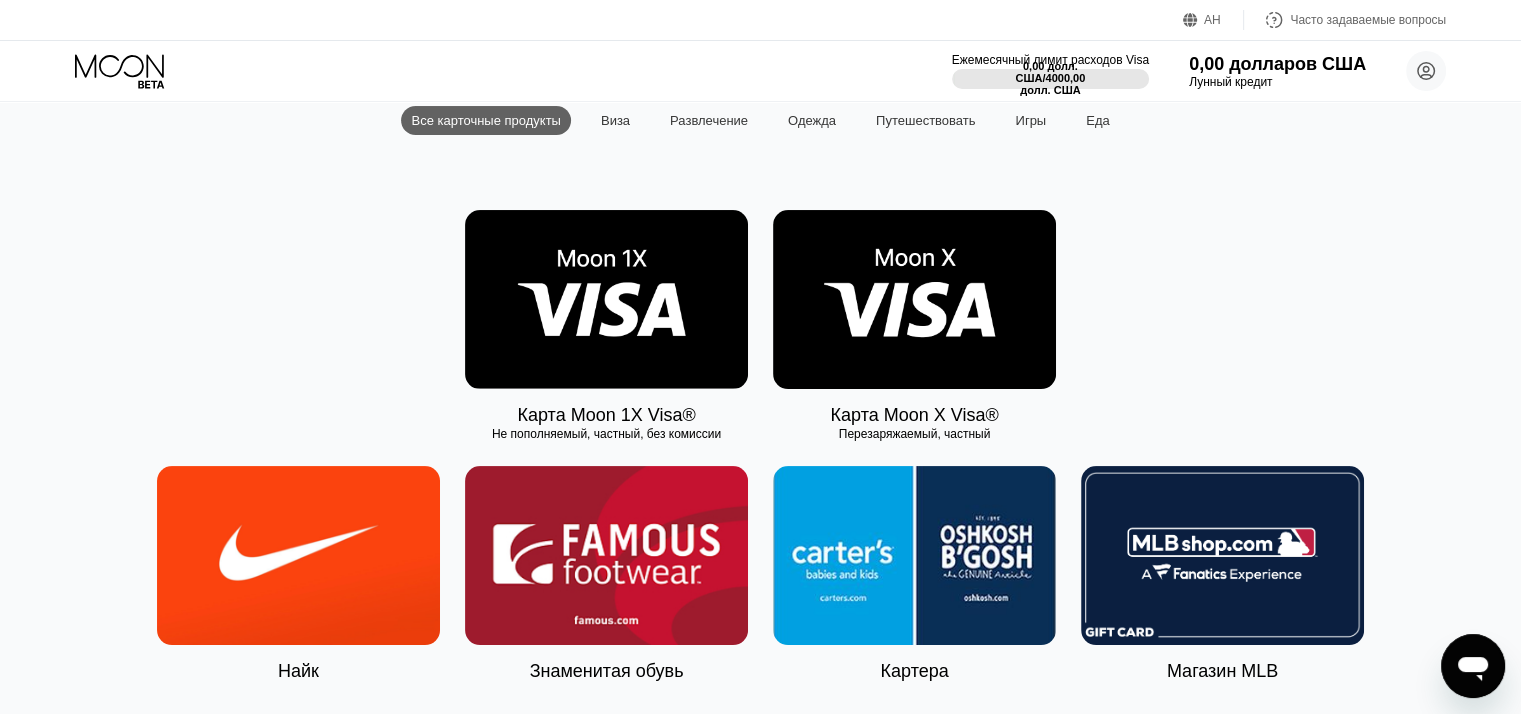 scroll, scrollTop: 200, scrollLeft: 0, axis: vertical 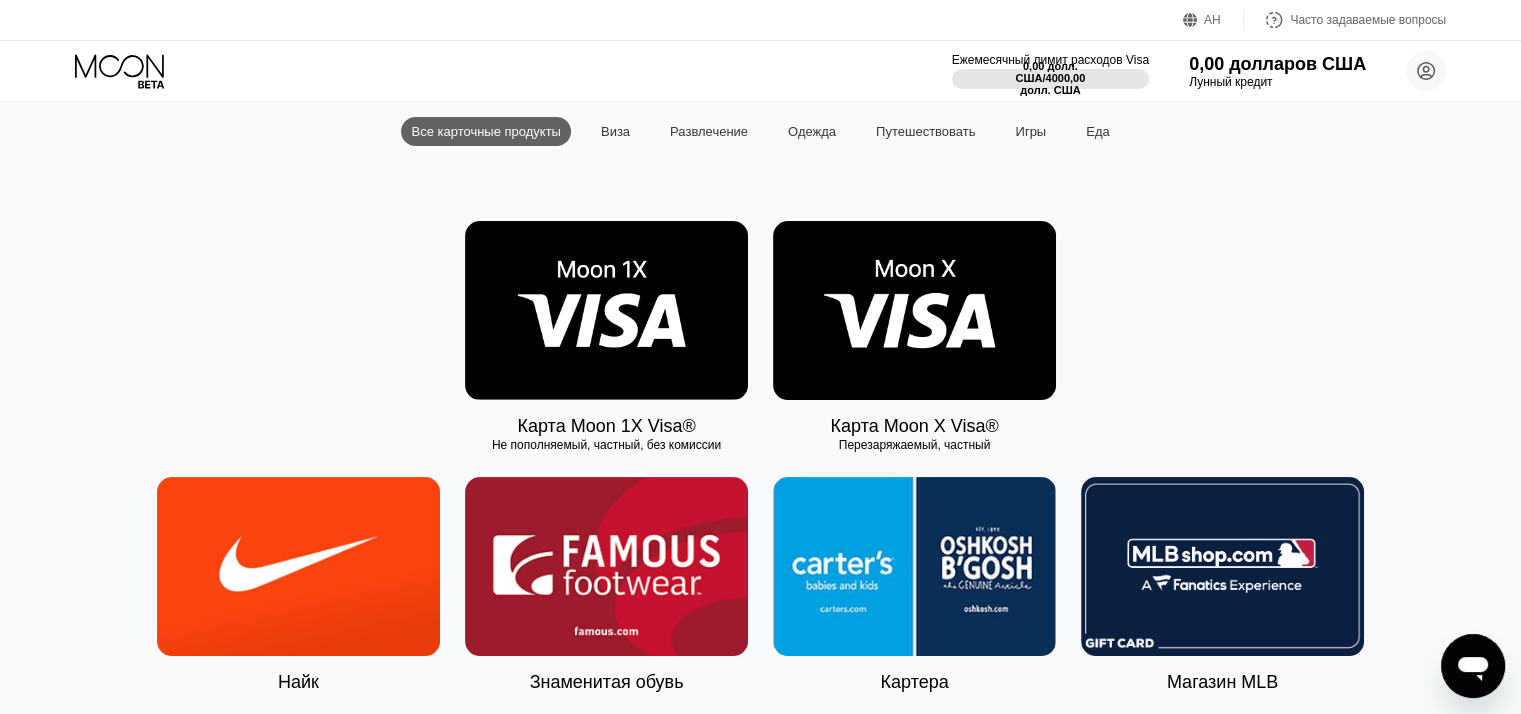 click at bounding box center (914, 310) 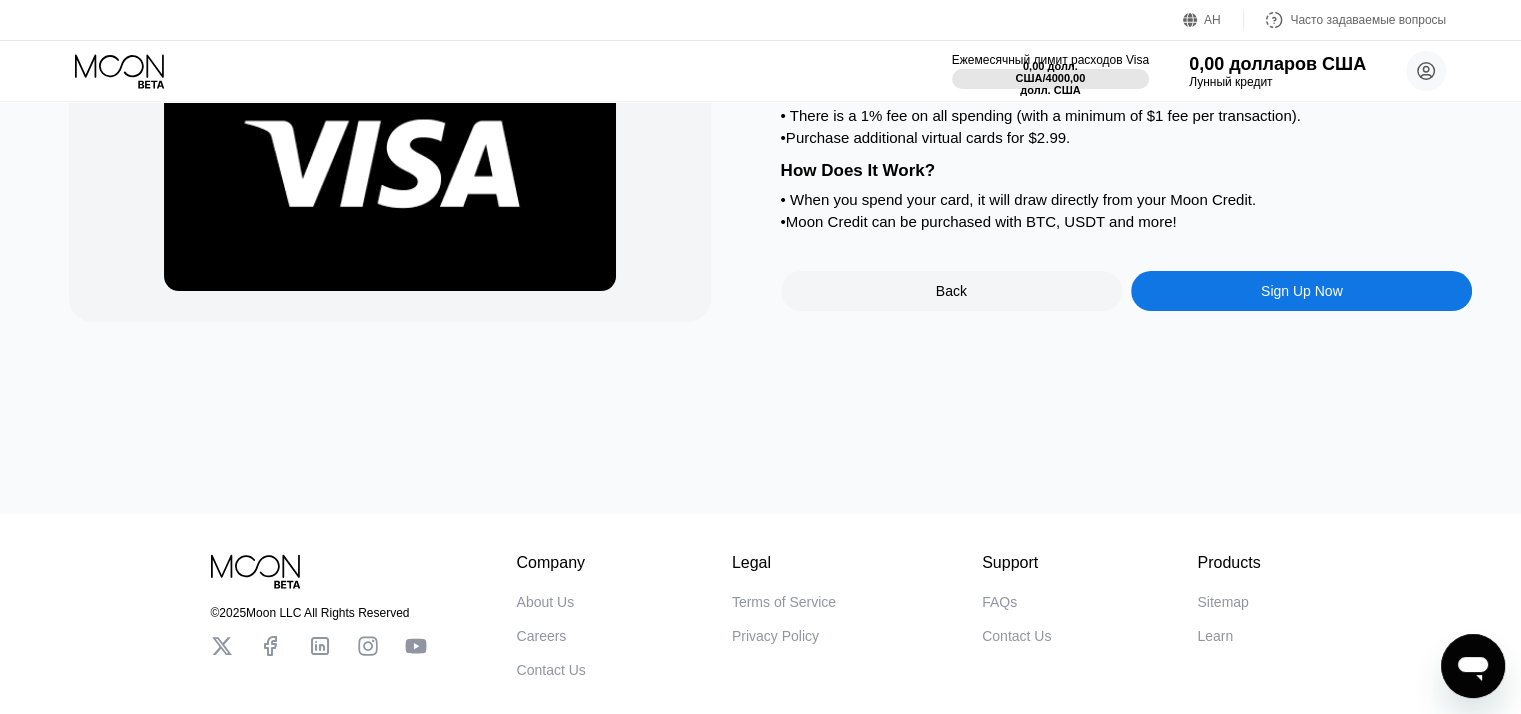 scroll, scrollTop: 0, scrollLeft: 0, axis: both 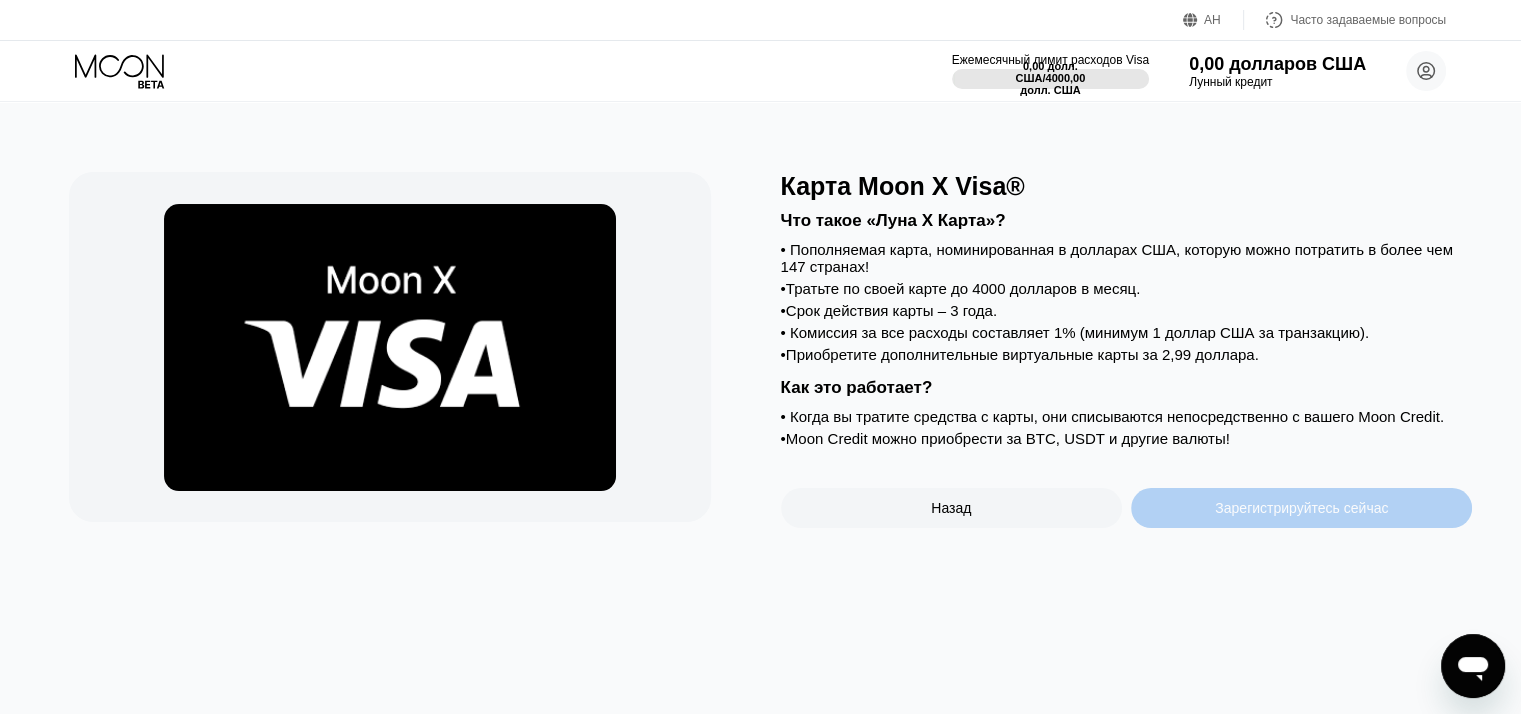 click on "Зарегистрируйтесь сейчас" at bounding box center (1301, 508) 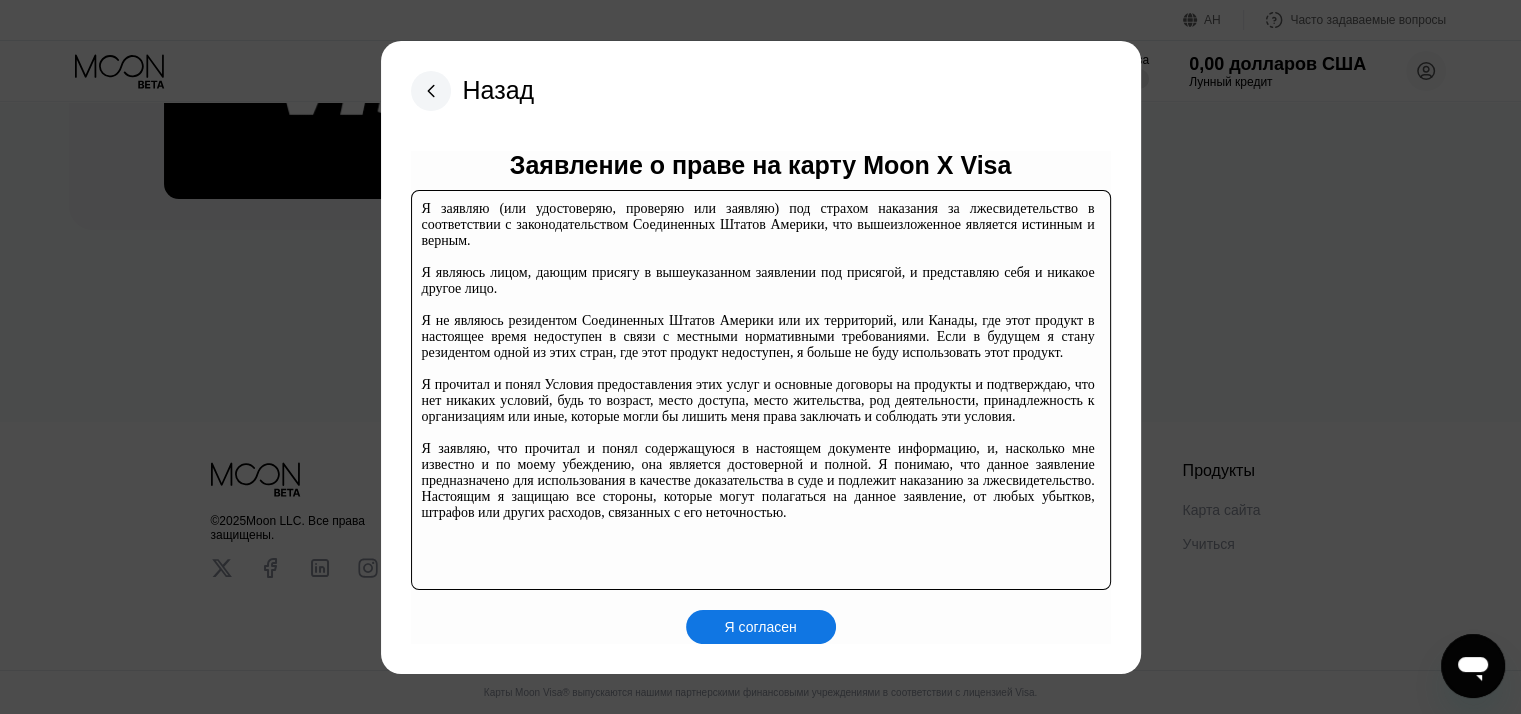 scroll, scrollTop: 304, scrollLeft: 0, axis: vertical 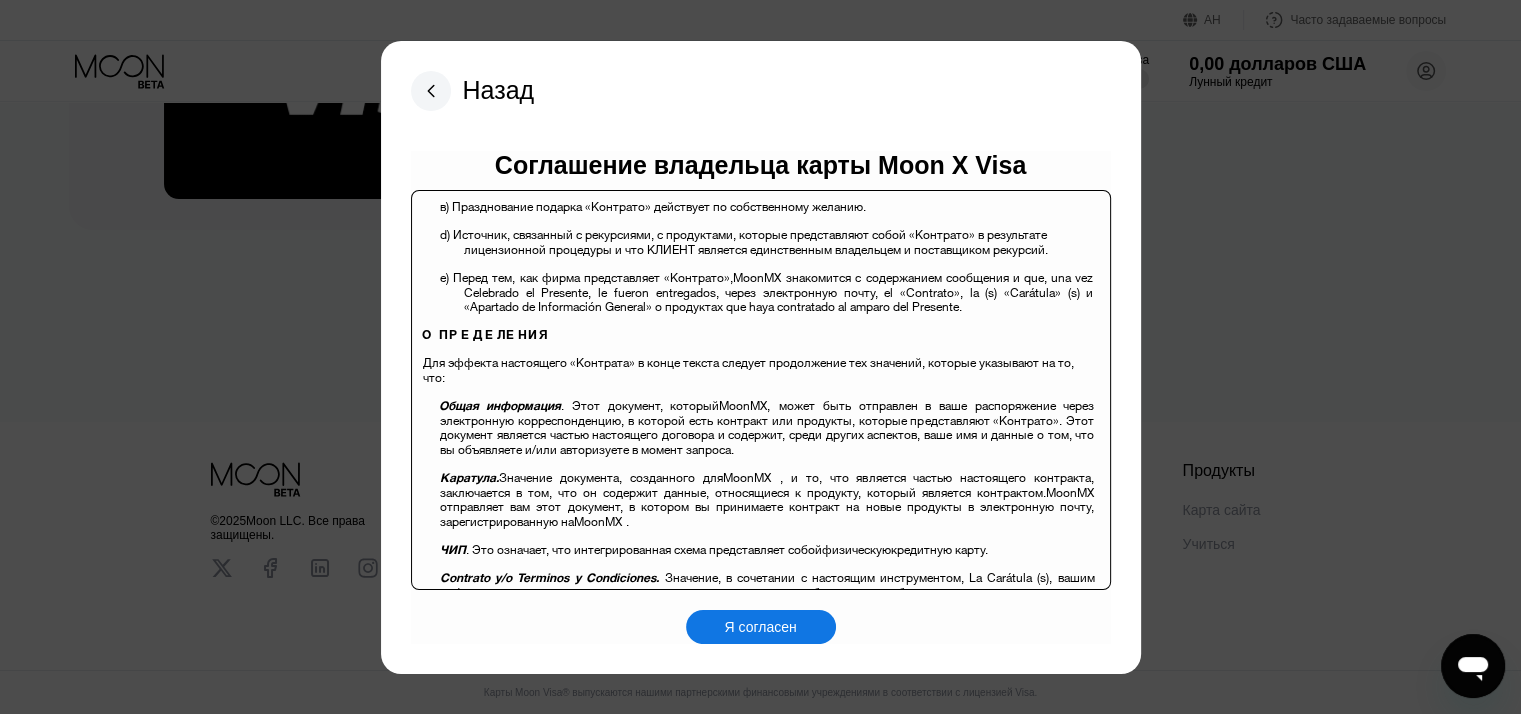 click on "Я согласен" at bounding box center (760, 627) 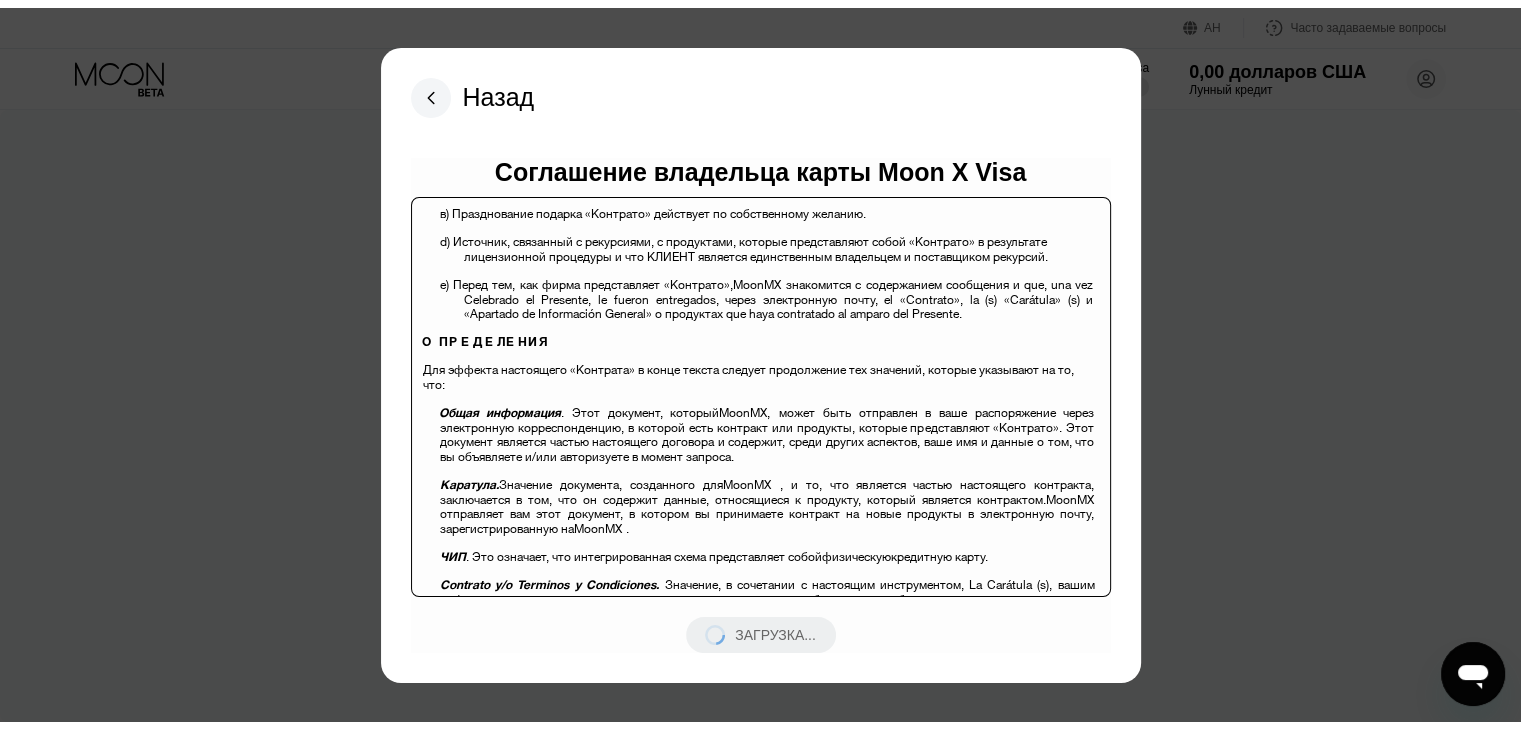 scroll, scrollTop: 0, scrollLeft: 0, axis: both 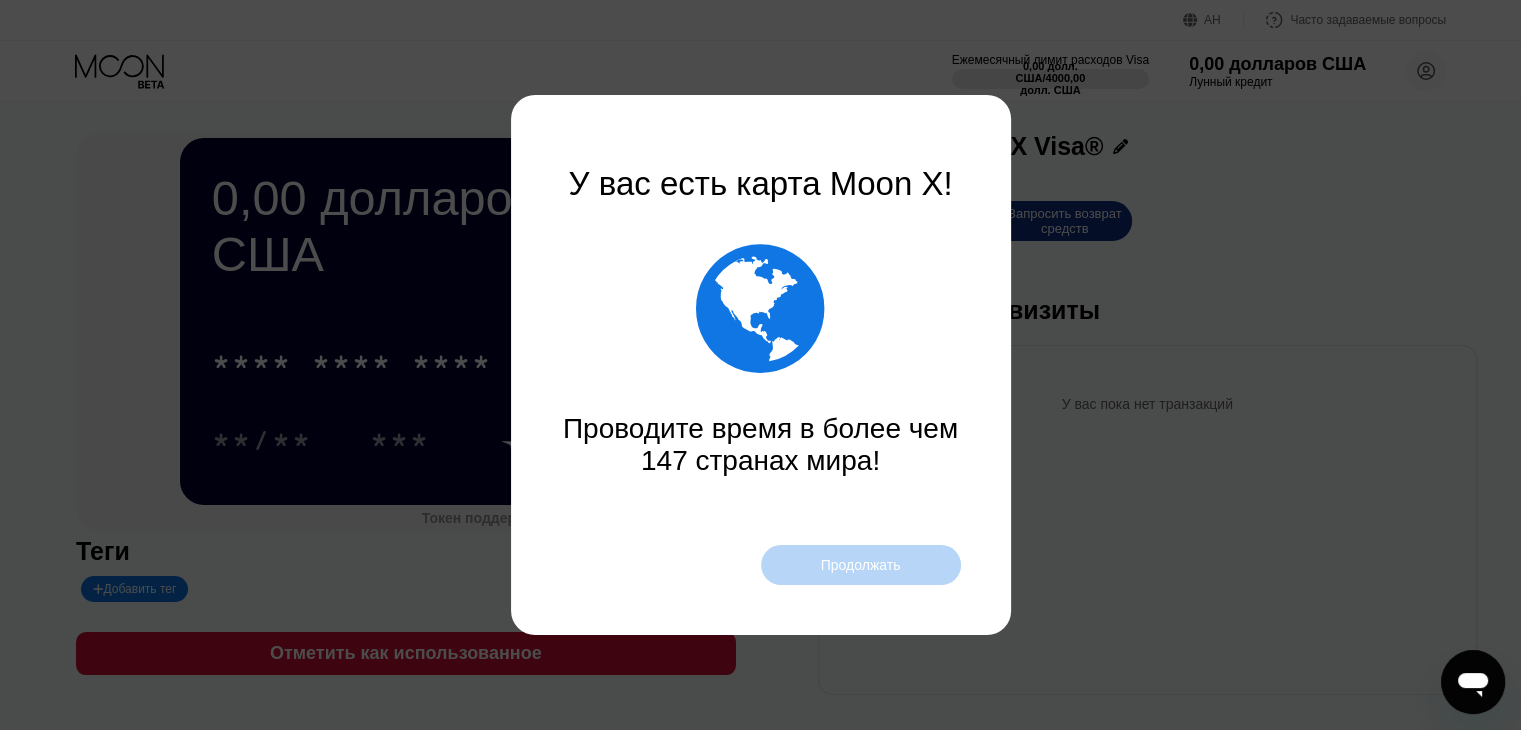 click on "Продолжать" at bounding box center (861, 565) 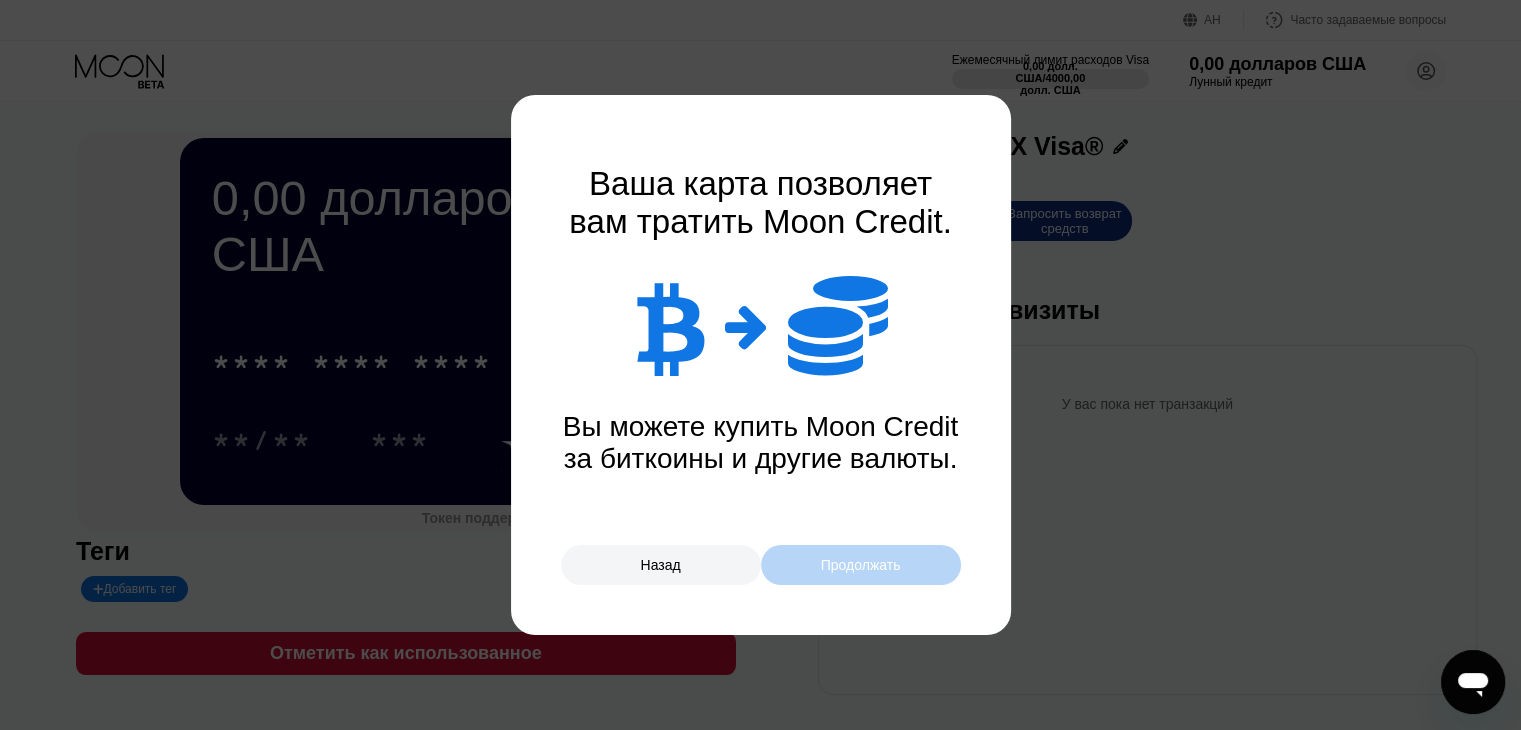 click on "Продолжать" at bounding box center [861, 565] 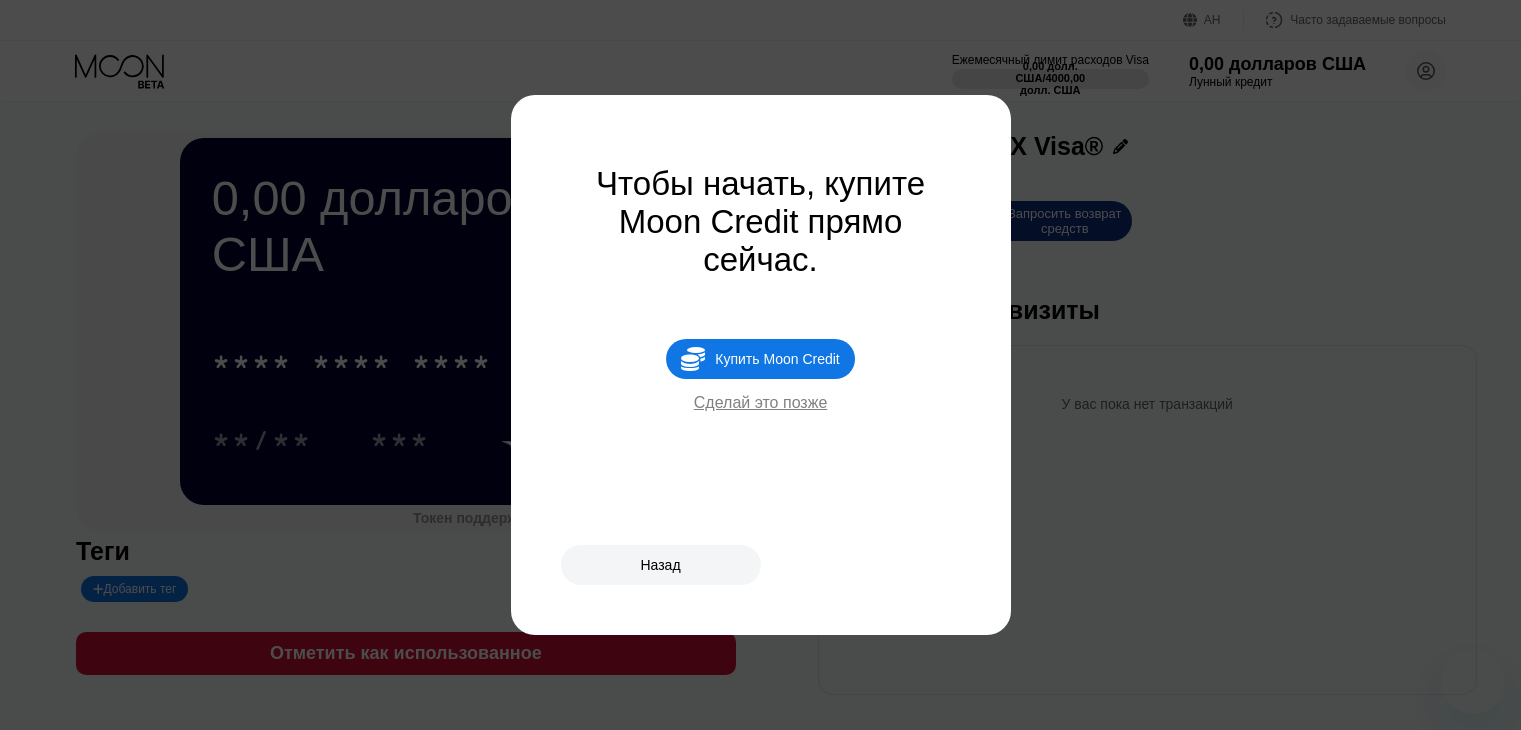 scroll, scrollTop: 0, scrollLeft: 0, axis: both 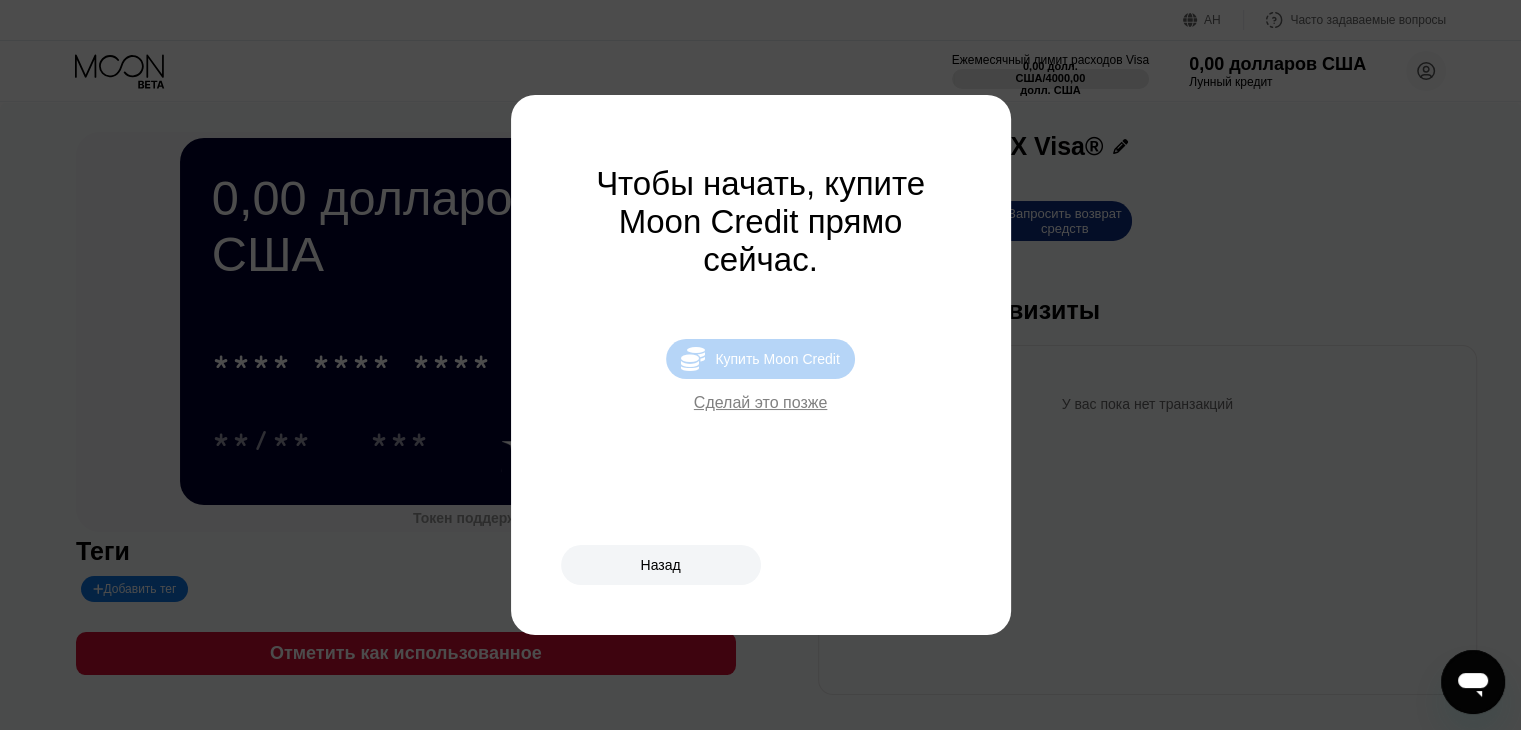 click on "Купить Moon Credit" at bounding box center (777, 359) 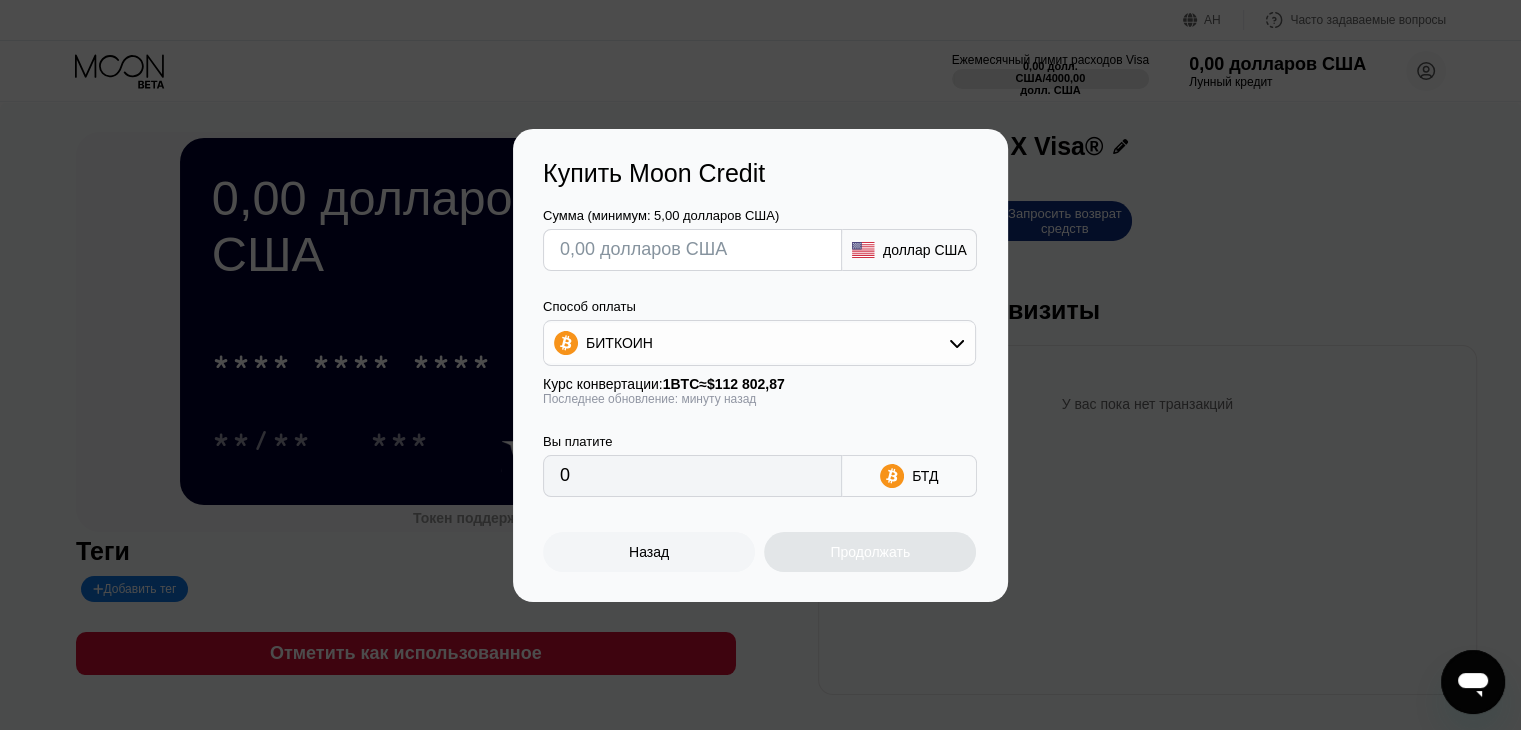 click at bounding box center [692, 250] 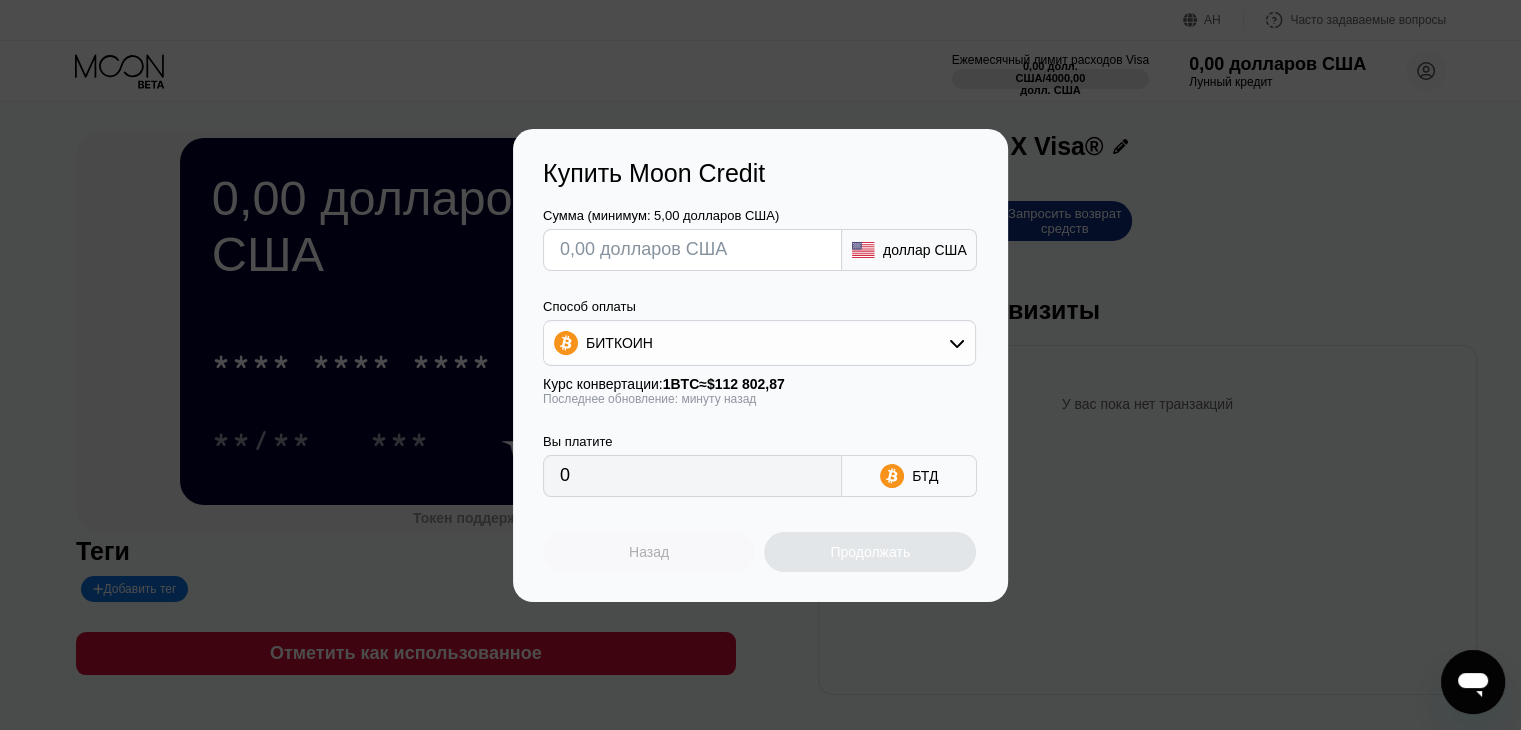 click on "Назад" at bounding box center [649, 552] 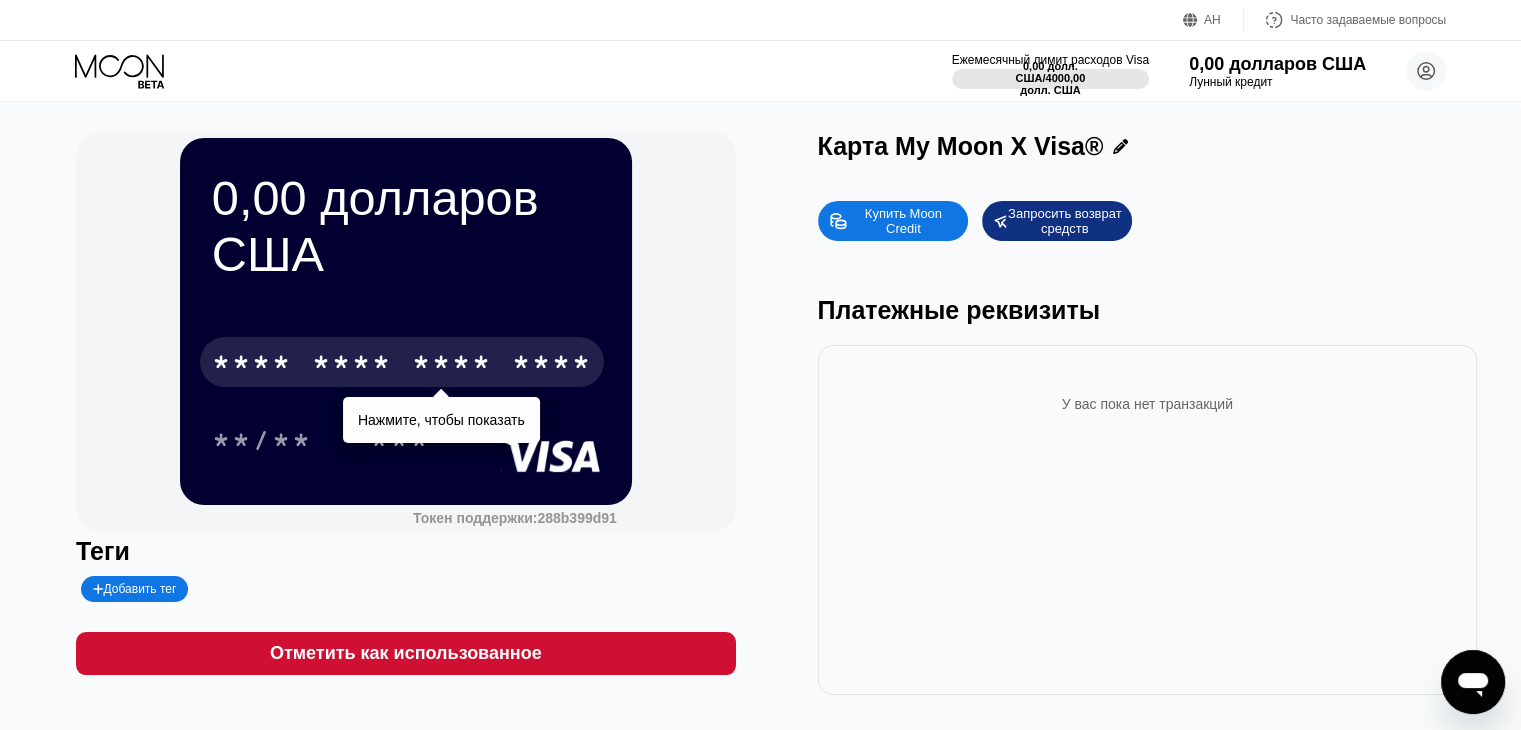 click on "*" at bounding box center [342, 365] 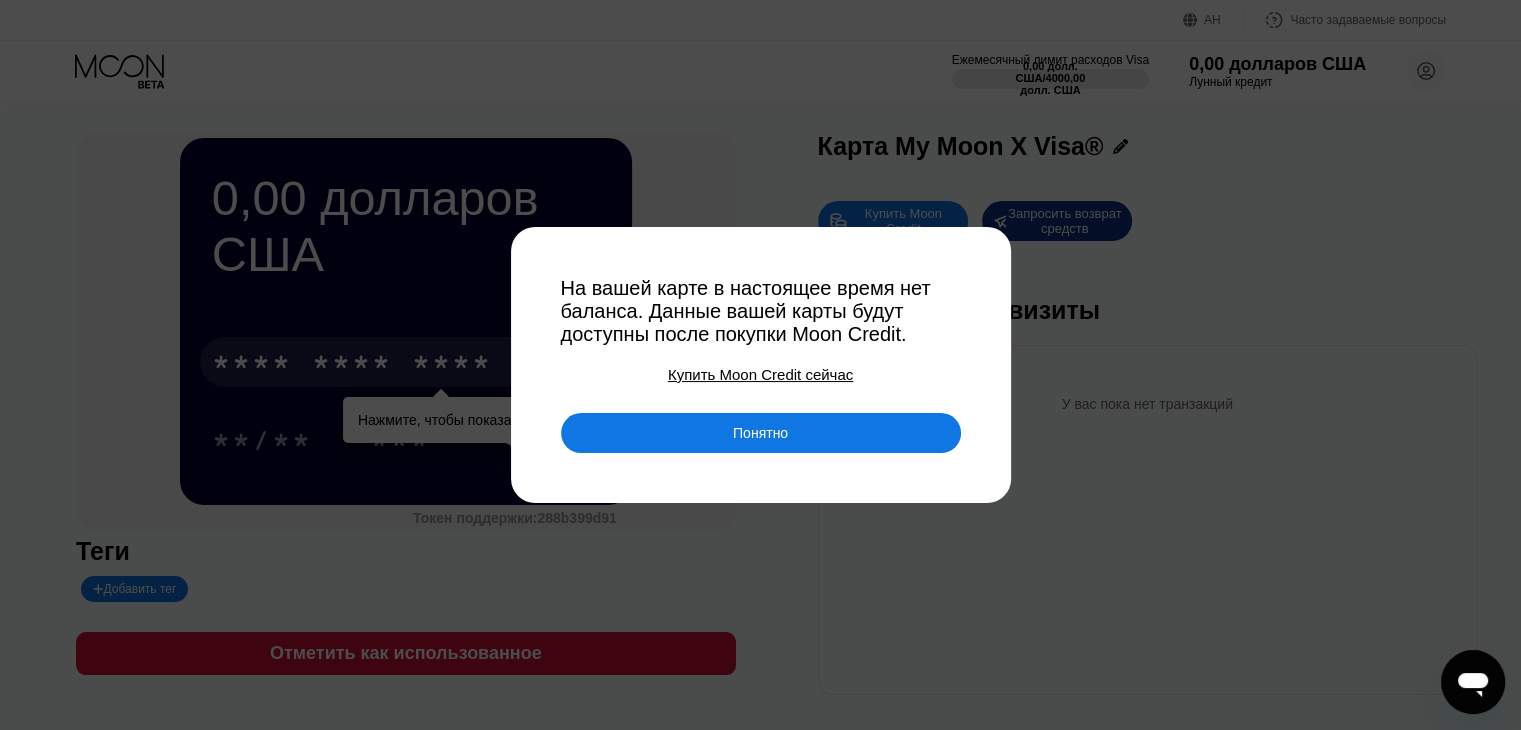 click on "Купить Moon Credit сейчас" at bounding box center [760, 374] 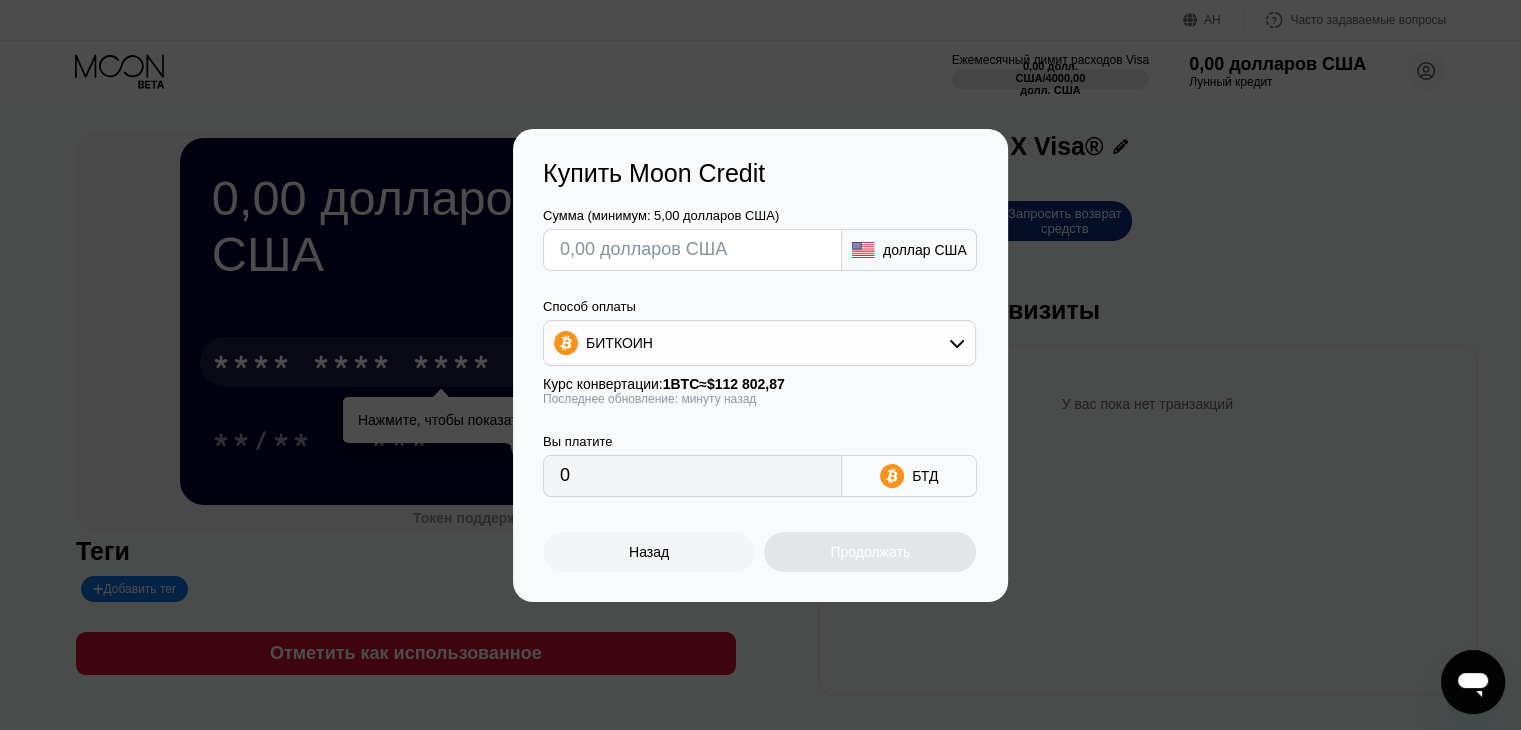 click at bounding box center (692, 250) 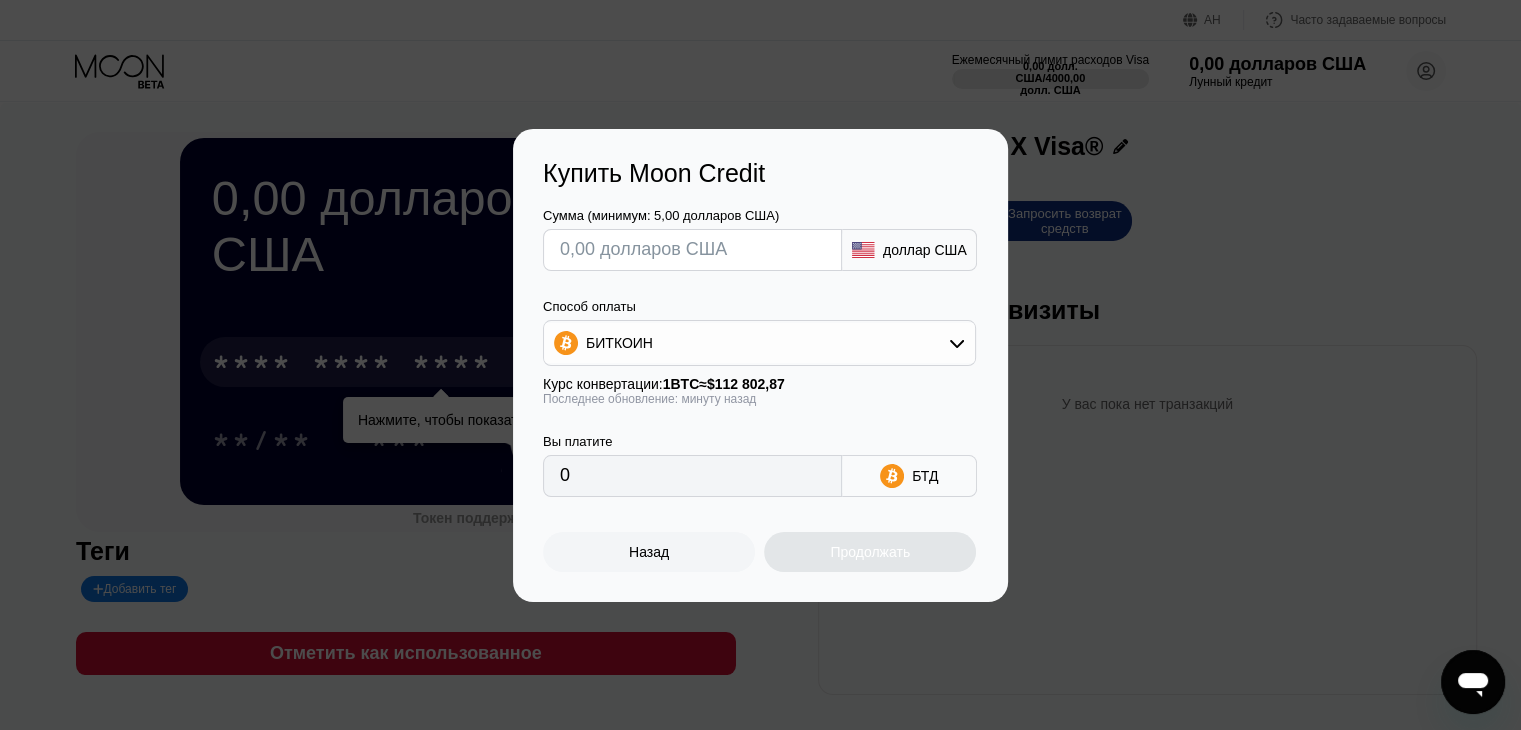 type on "$4" 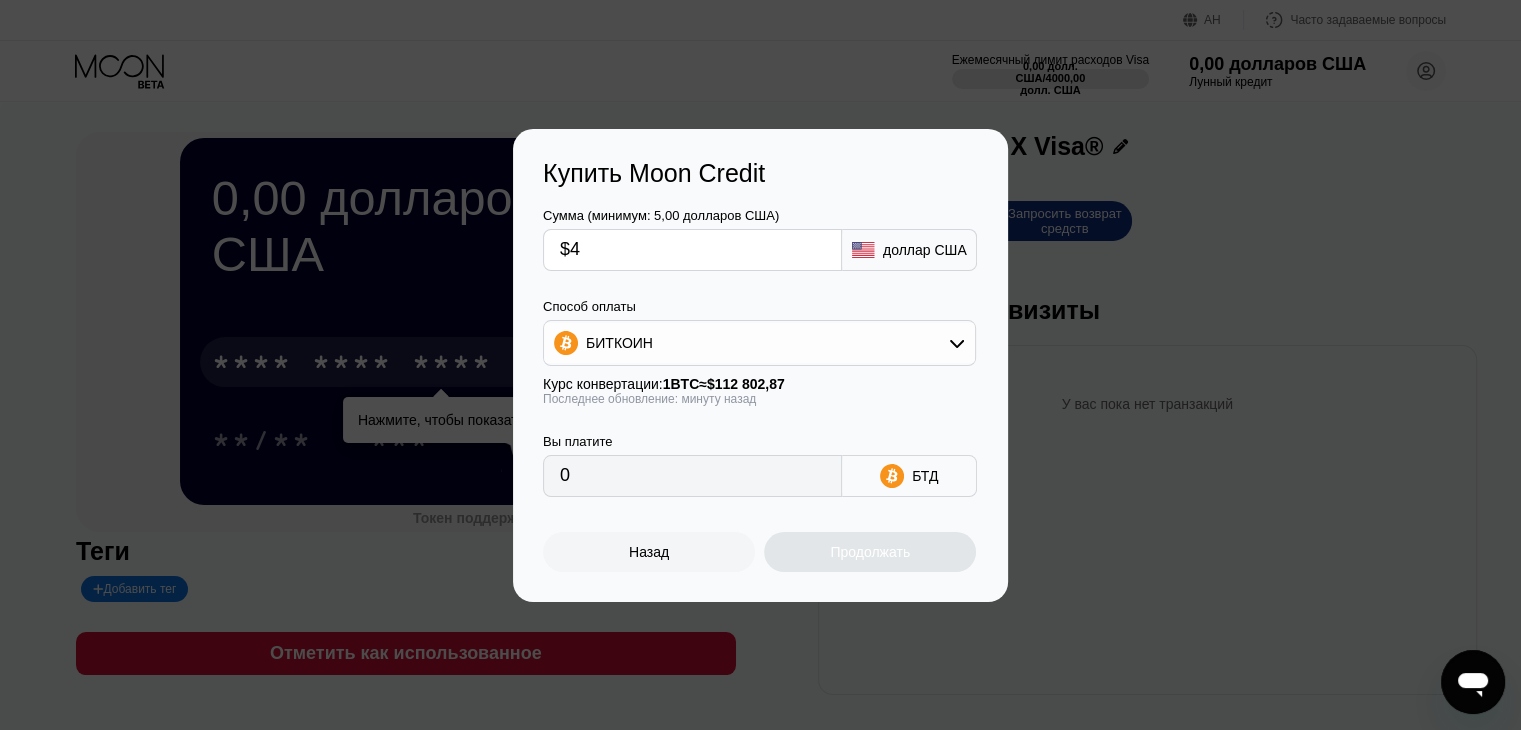type on "0.00003547" 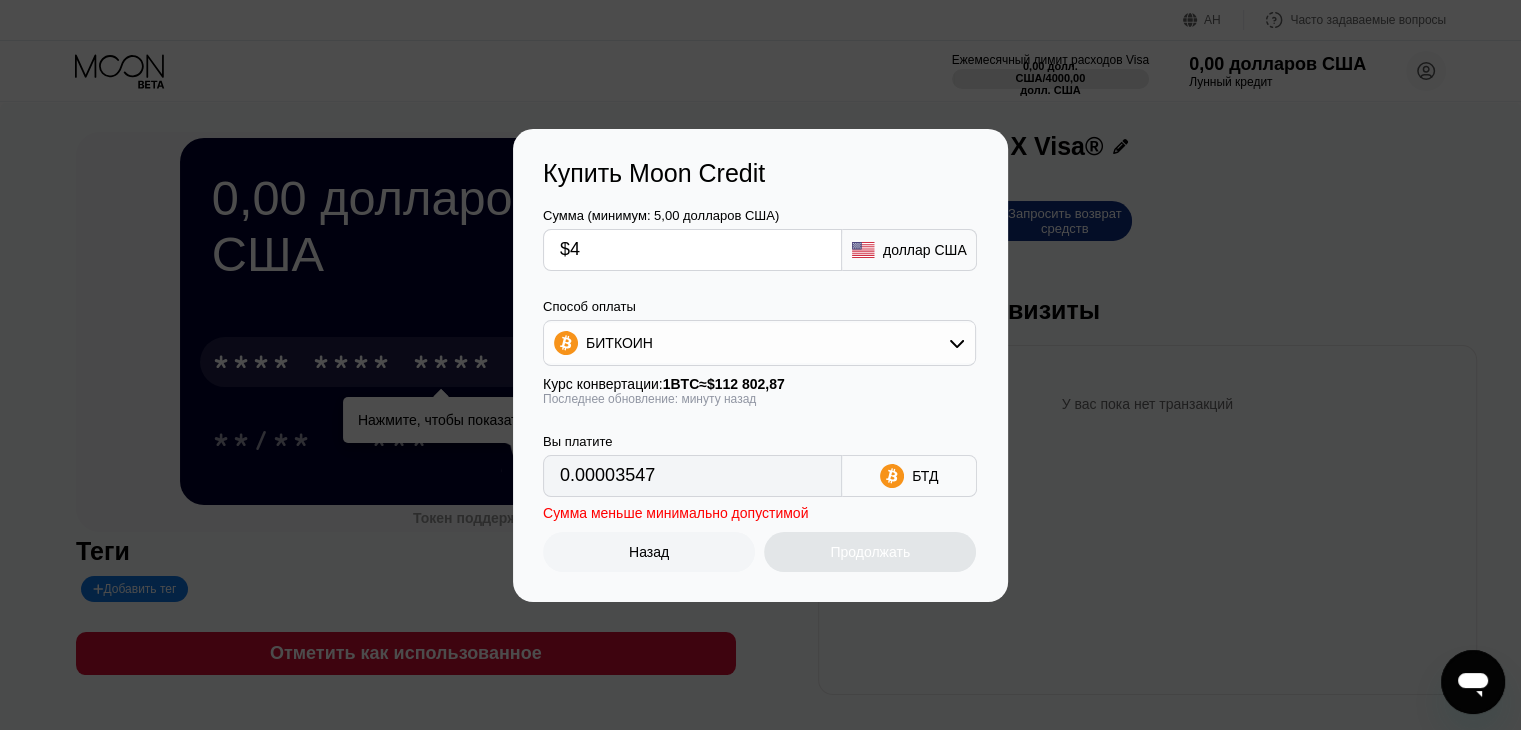 type 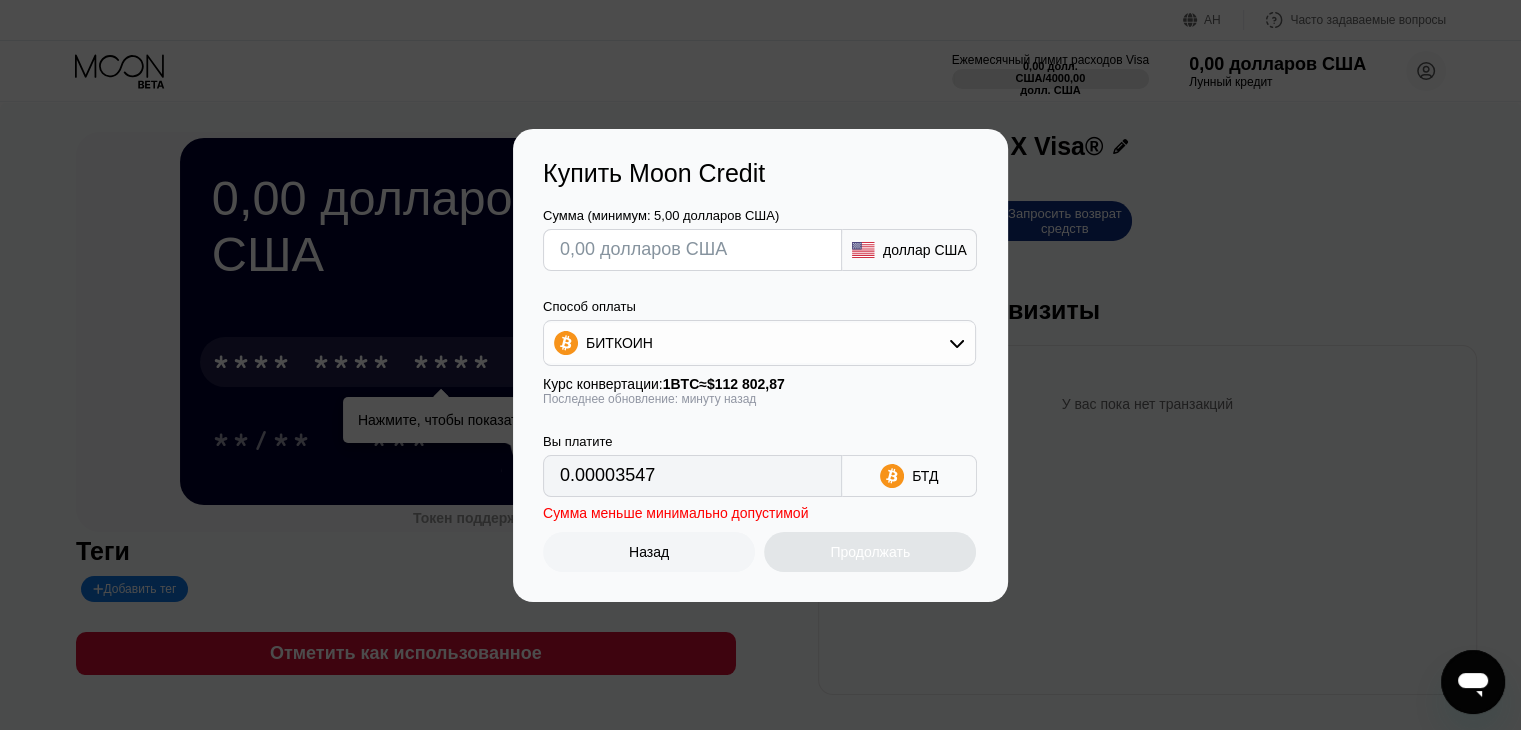 type on "0" 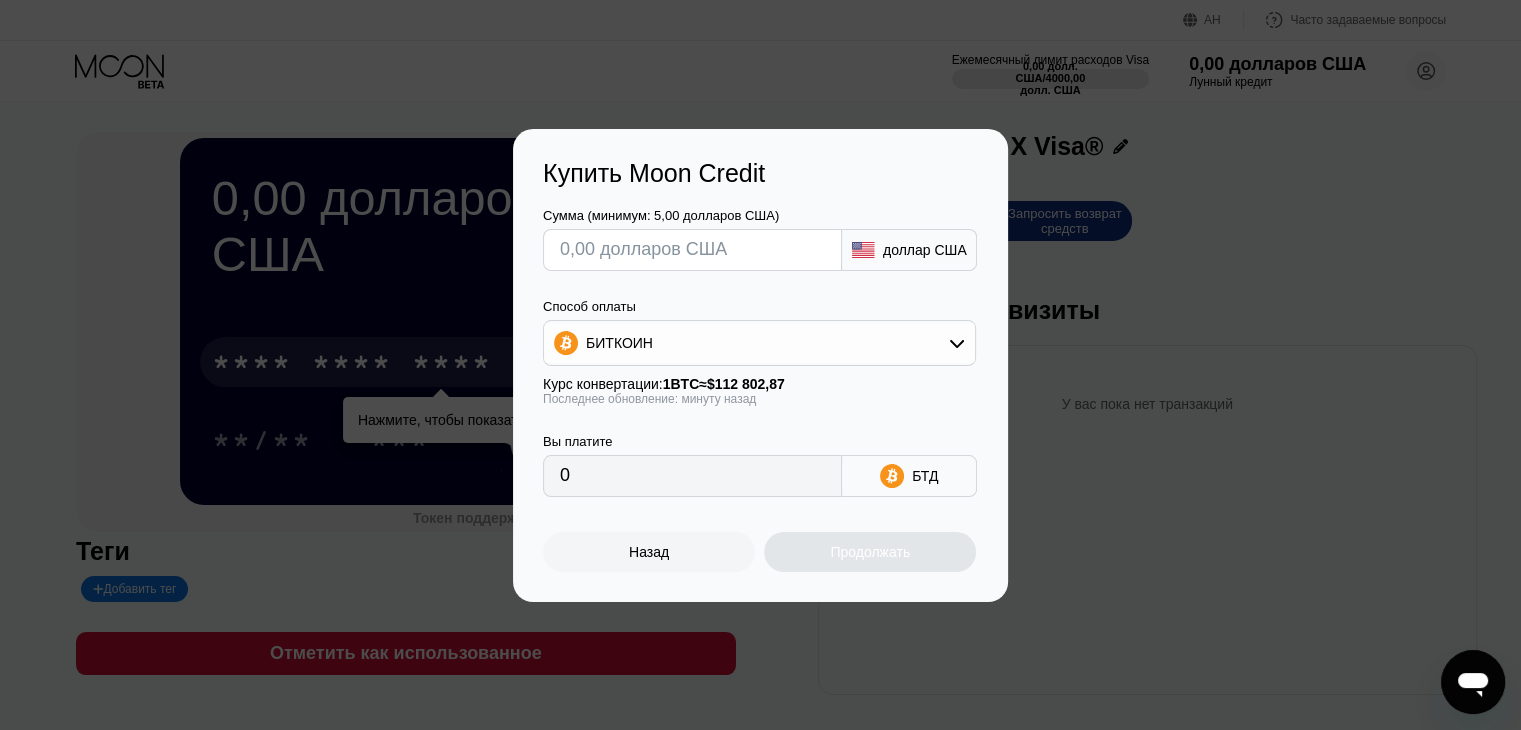 type on "$5" 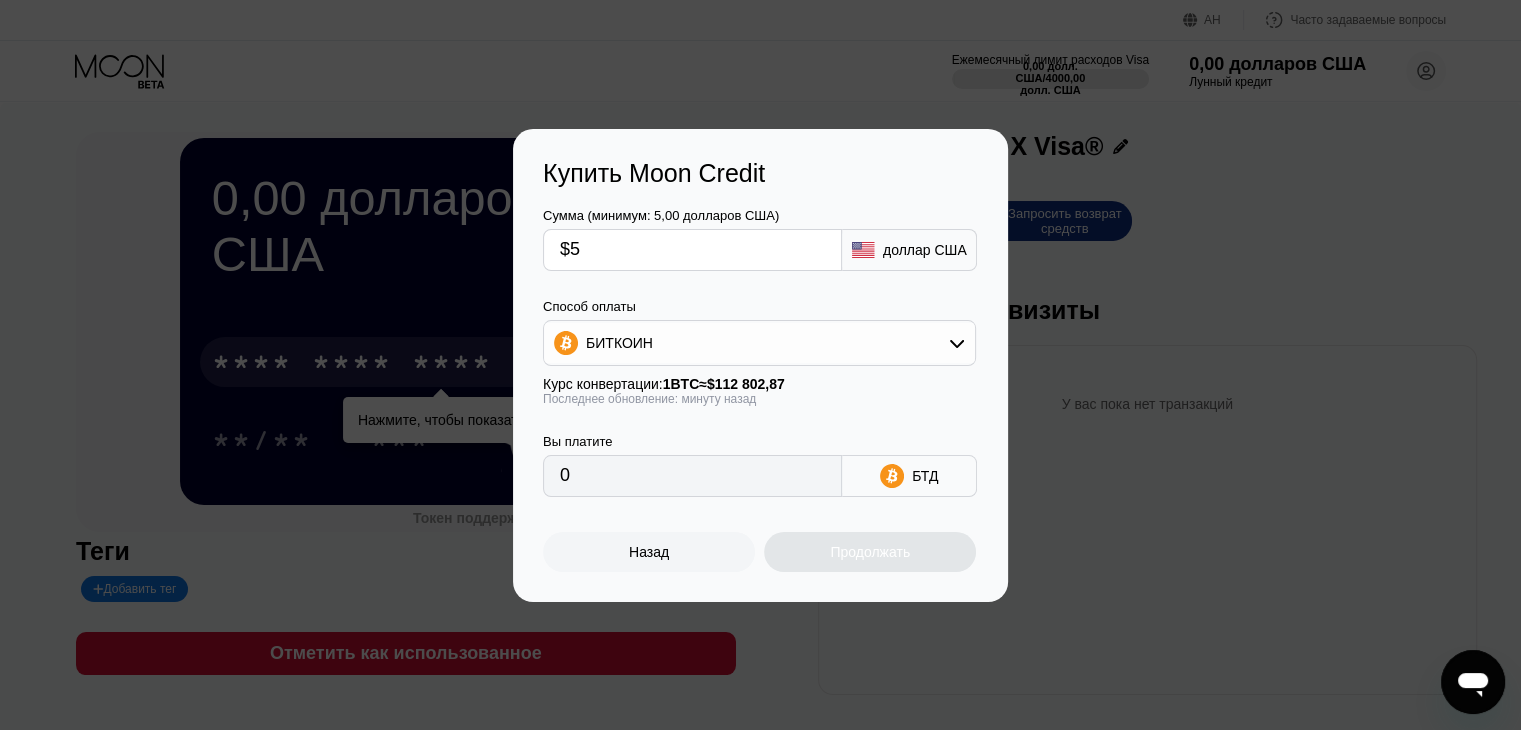 type on "0.00004433" 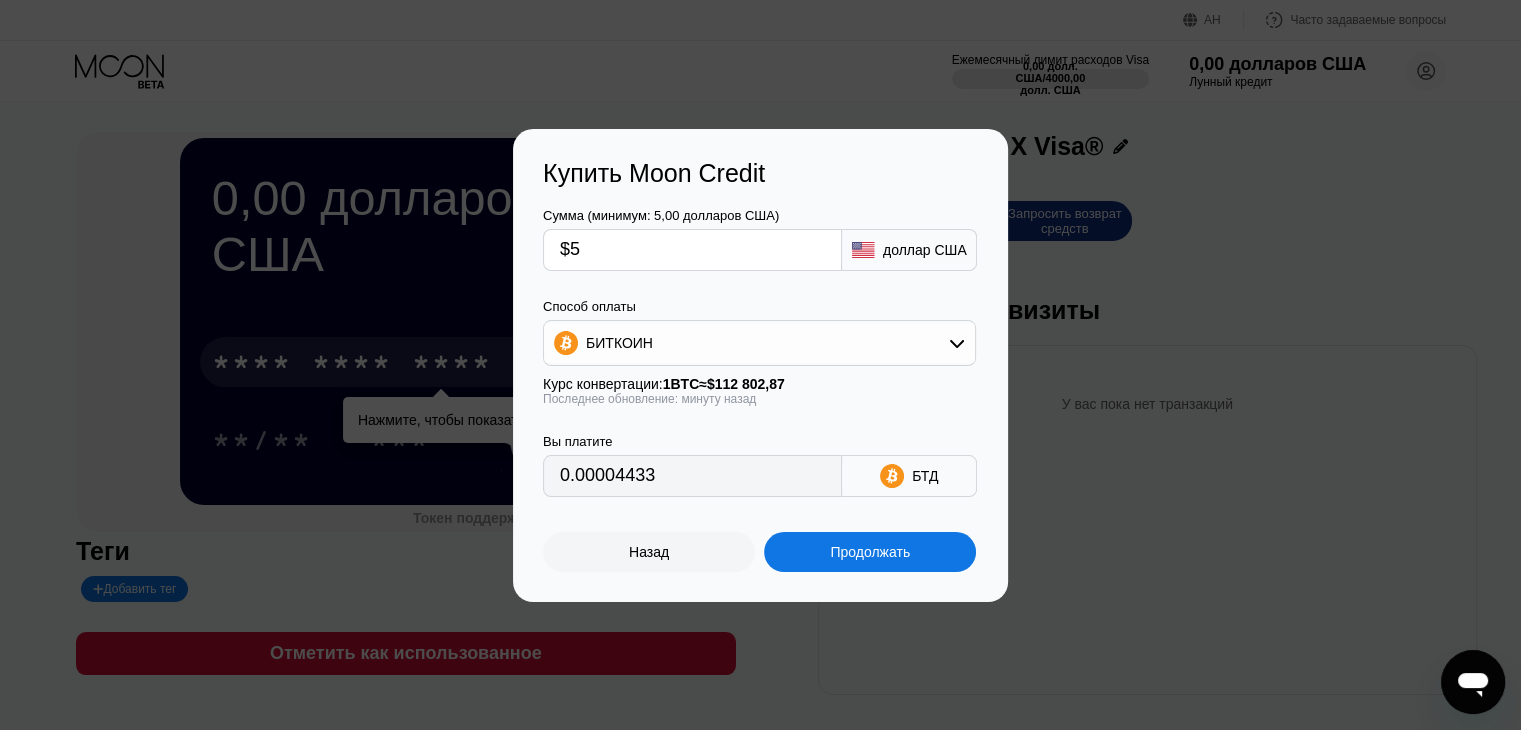 type on "$5" 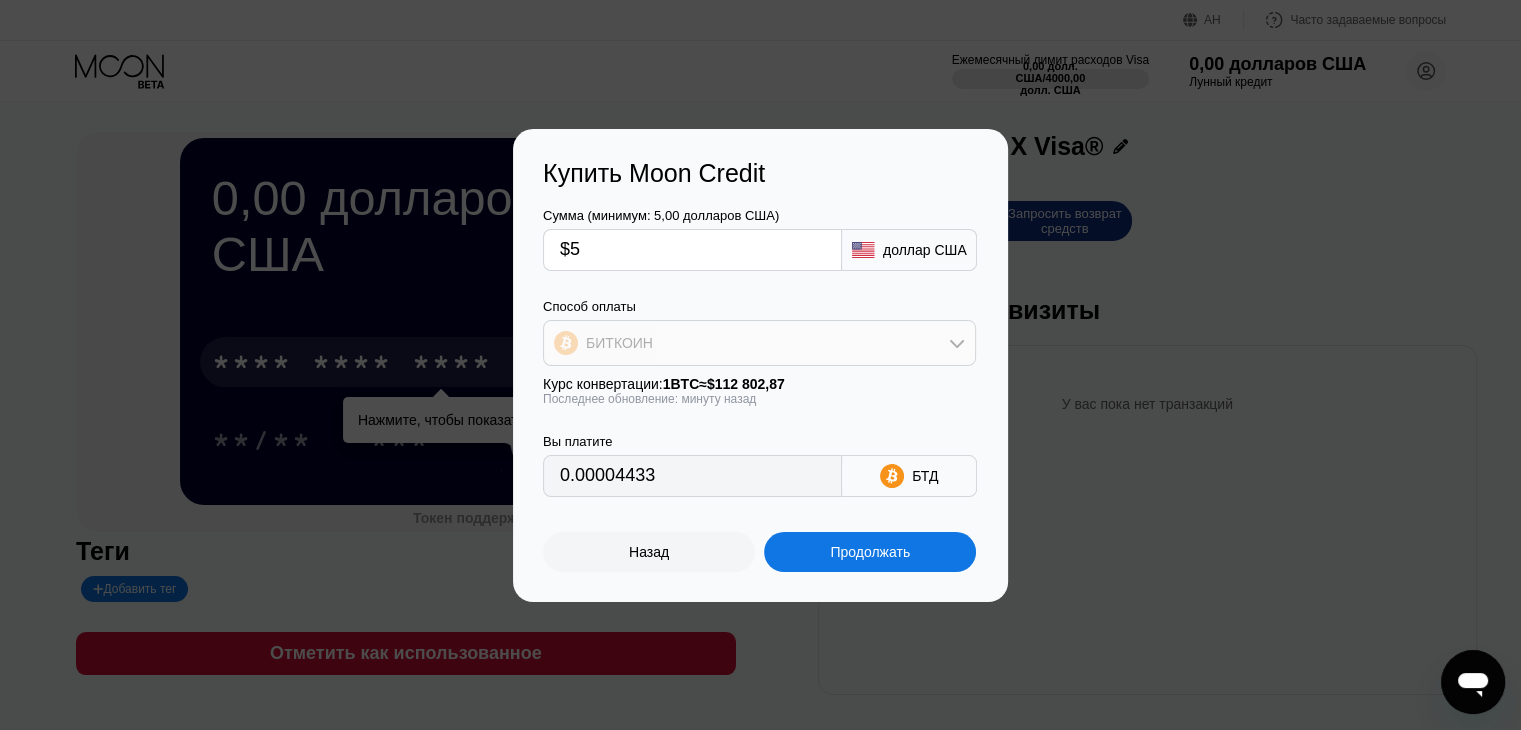 click on "БИТКОИН" at bounding box center [759, 343] 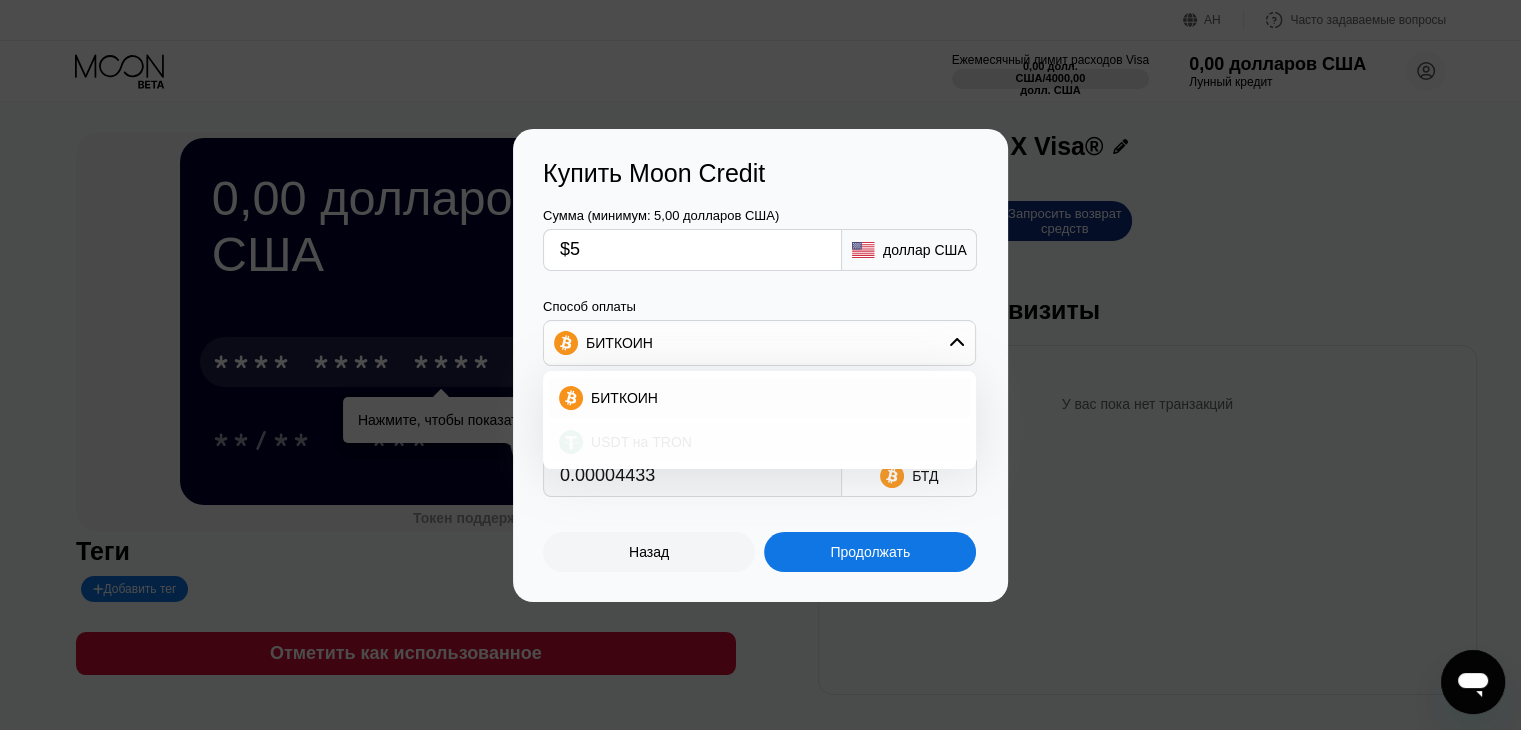 click on "USDT на TRON" at bounding box center [771, 442] 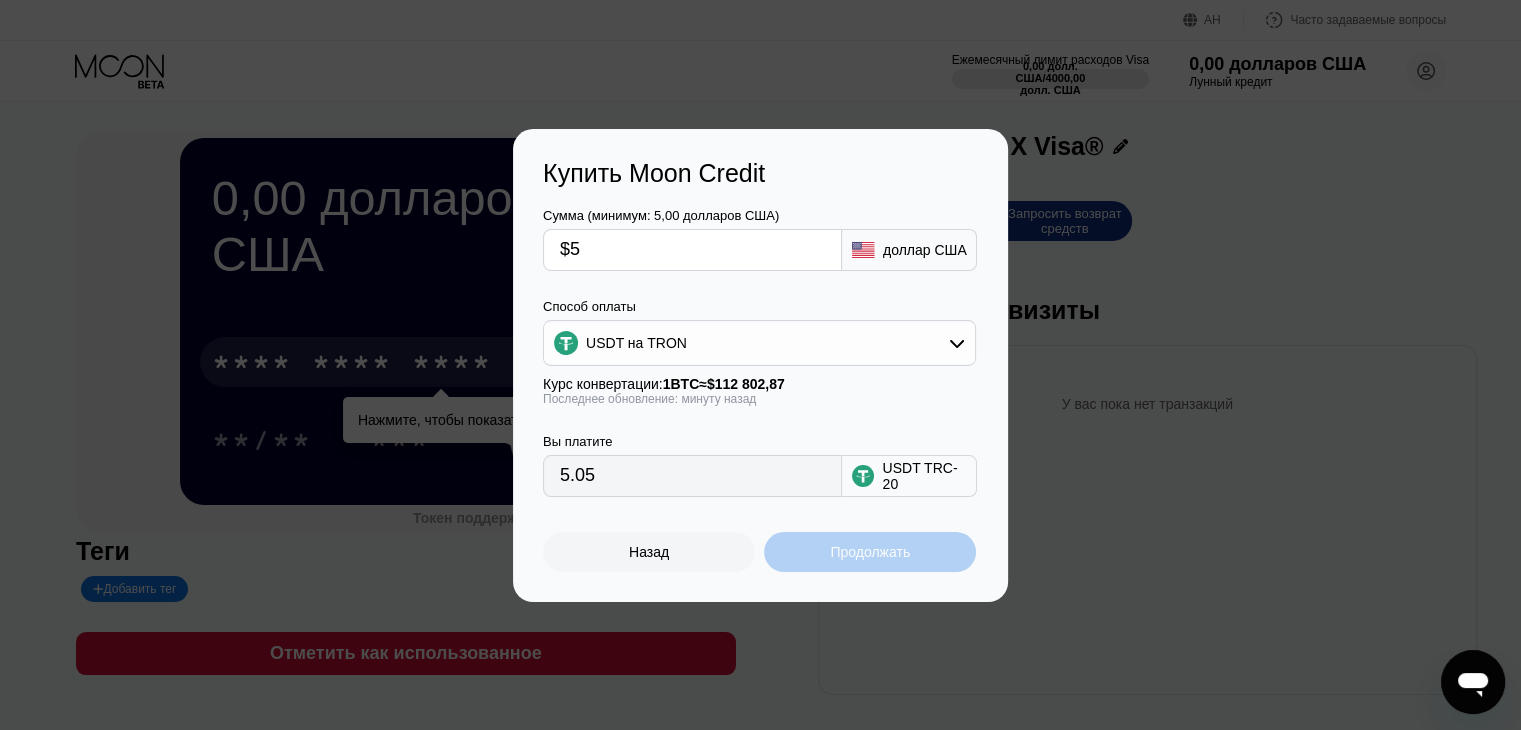 click on "Продолжать" at bounding box center (870, 552) 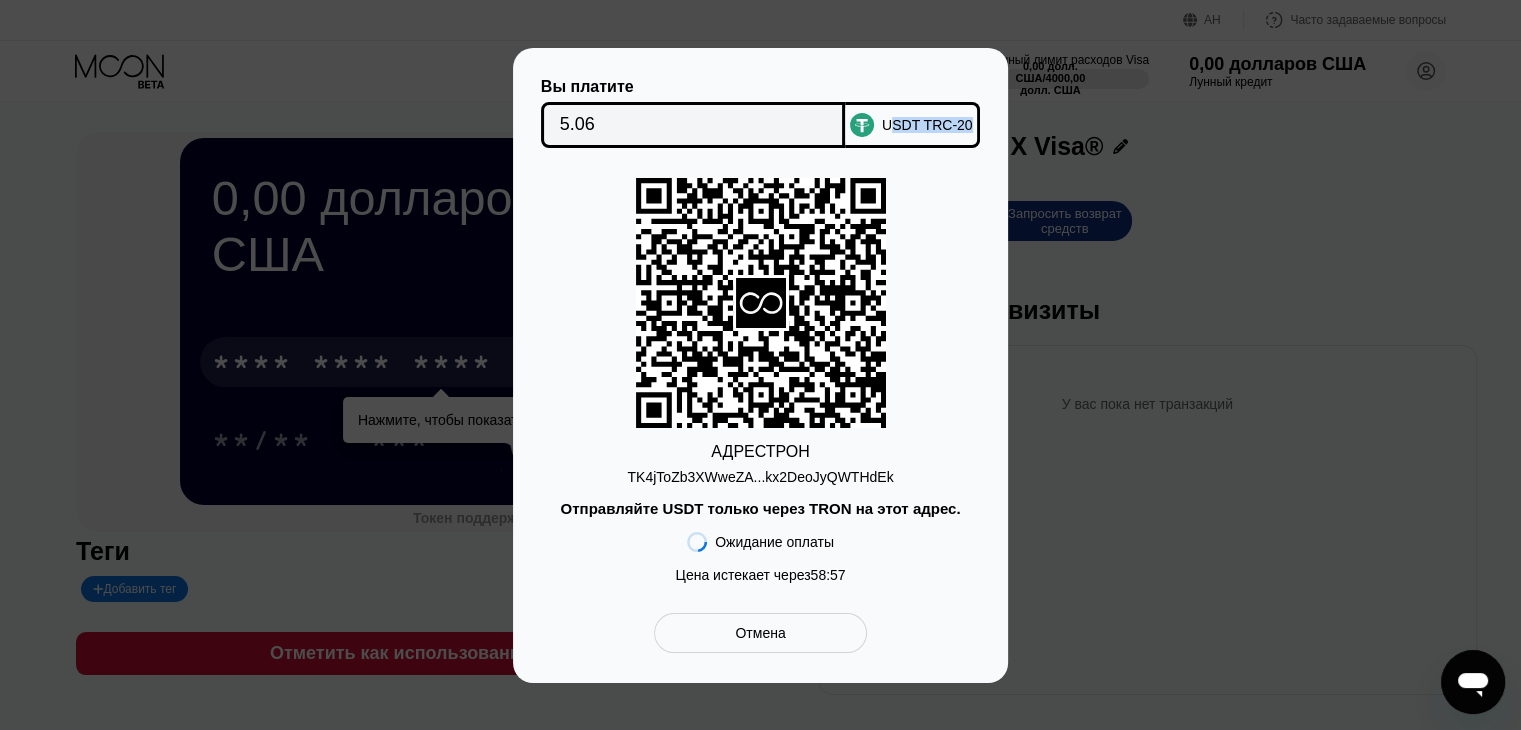drag, startPoint x: 918, startPoint y: 117, endPoint x: 972, endPoint y: 121, distance: 54.147945 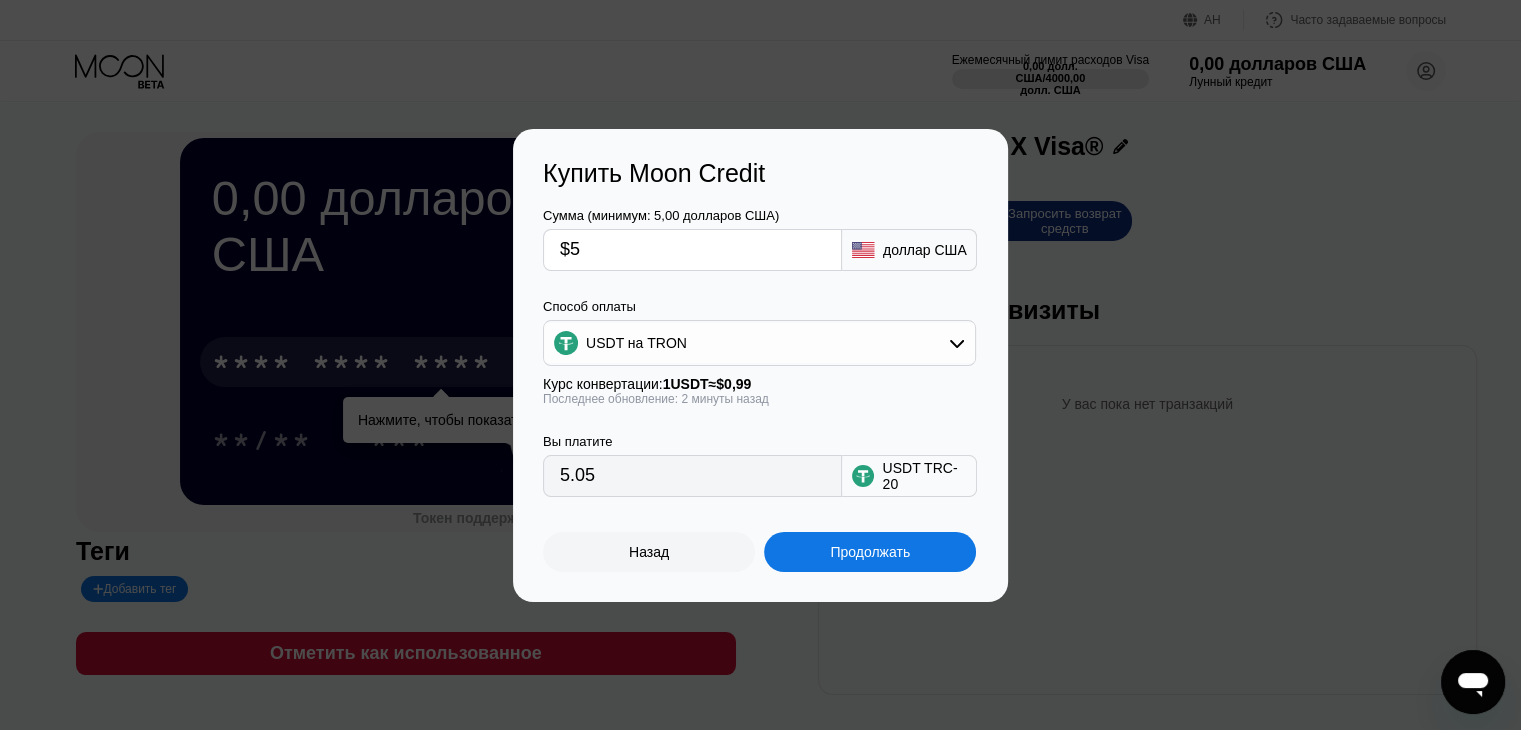 drag, startPoint x: 660, startPoint y: 560, endPoint x: 590, endPoint y: 555, distance: 70.178345 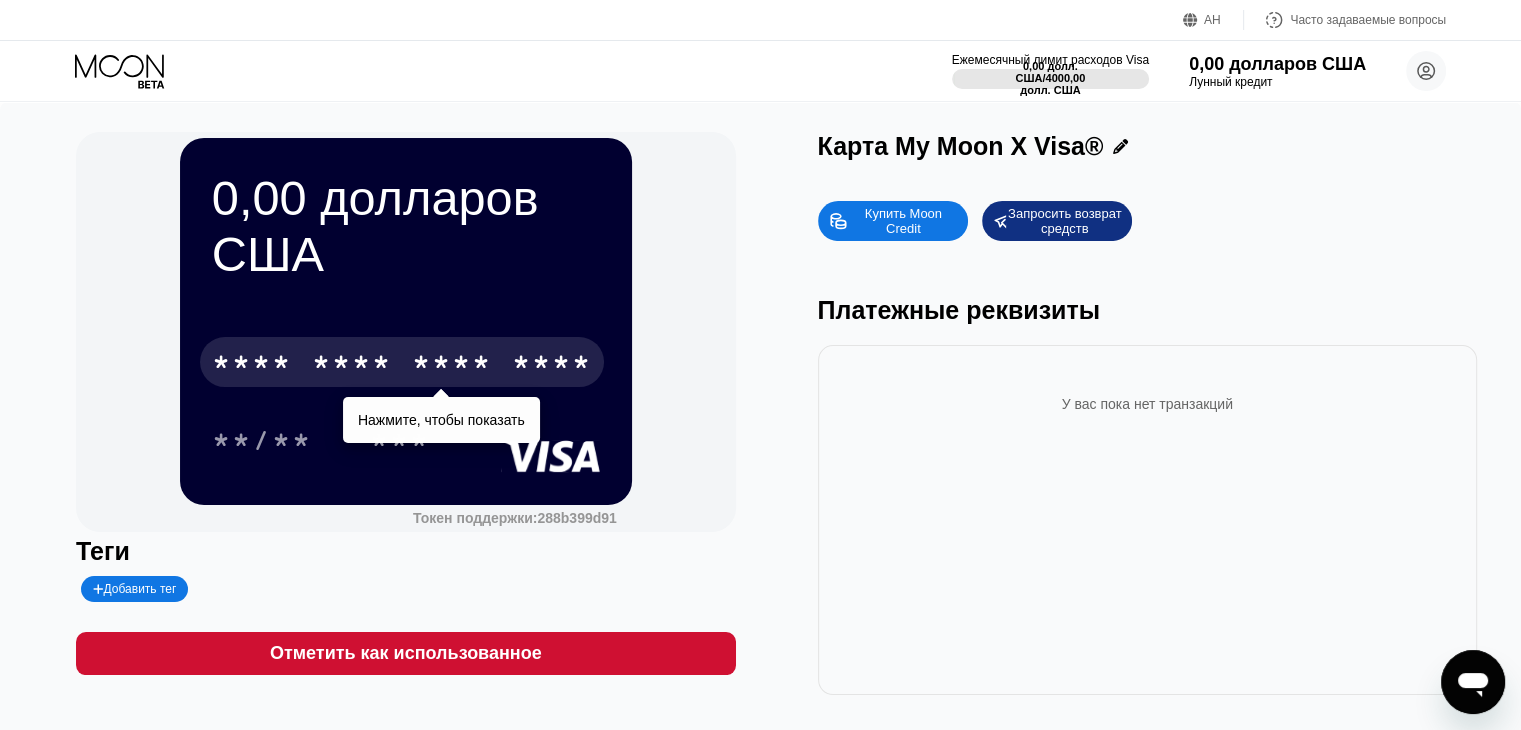 click on "*  *  *  * *  *  *  * *  *  *  * ****" at bounding box center [402, 362] 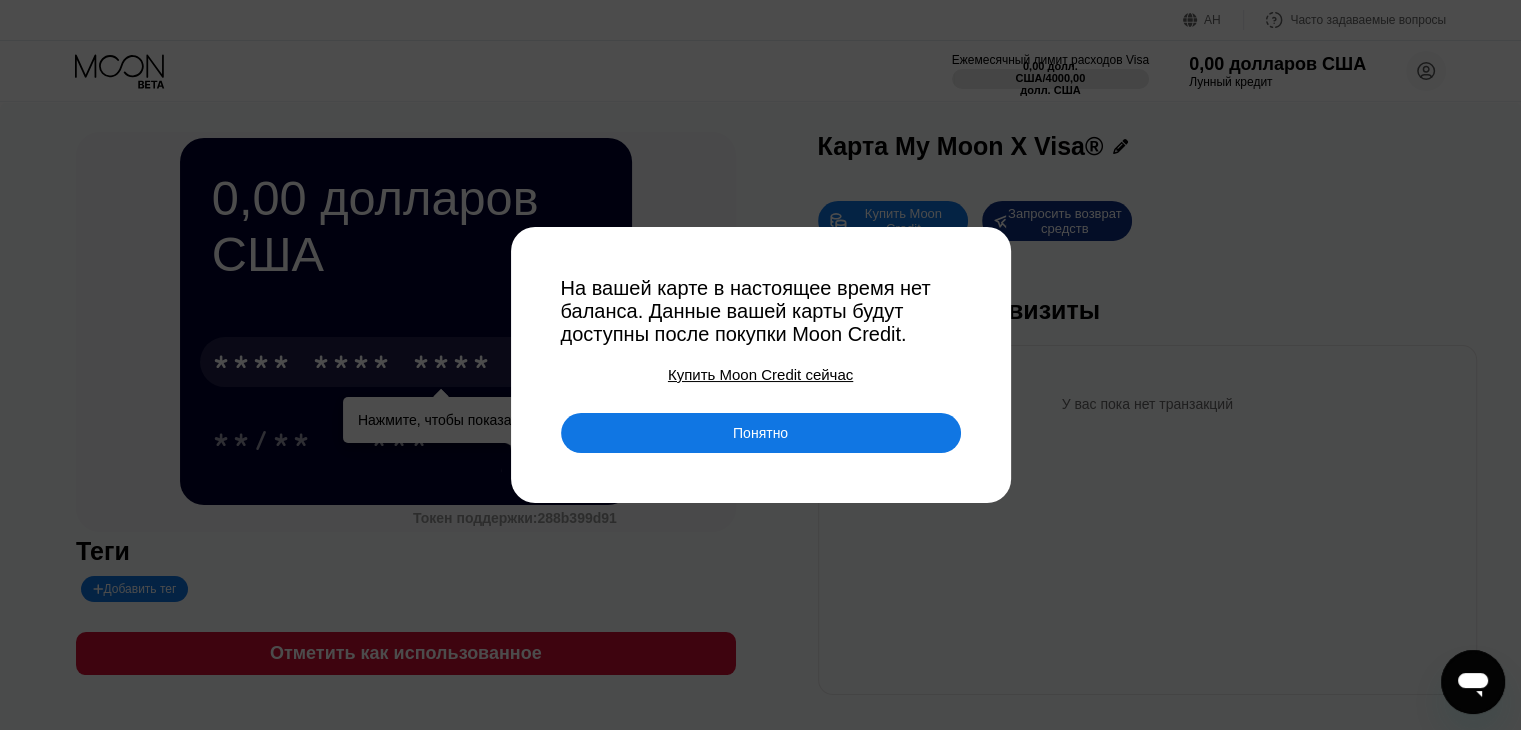 click on "Понятно" at bounding box center (761, 433) 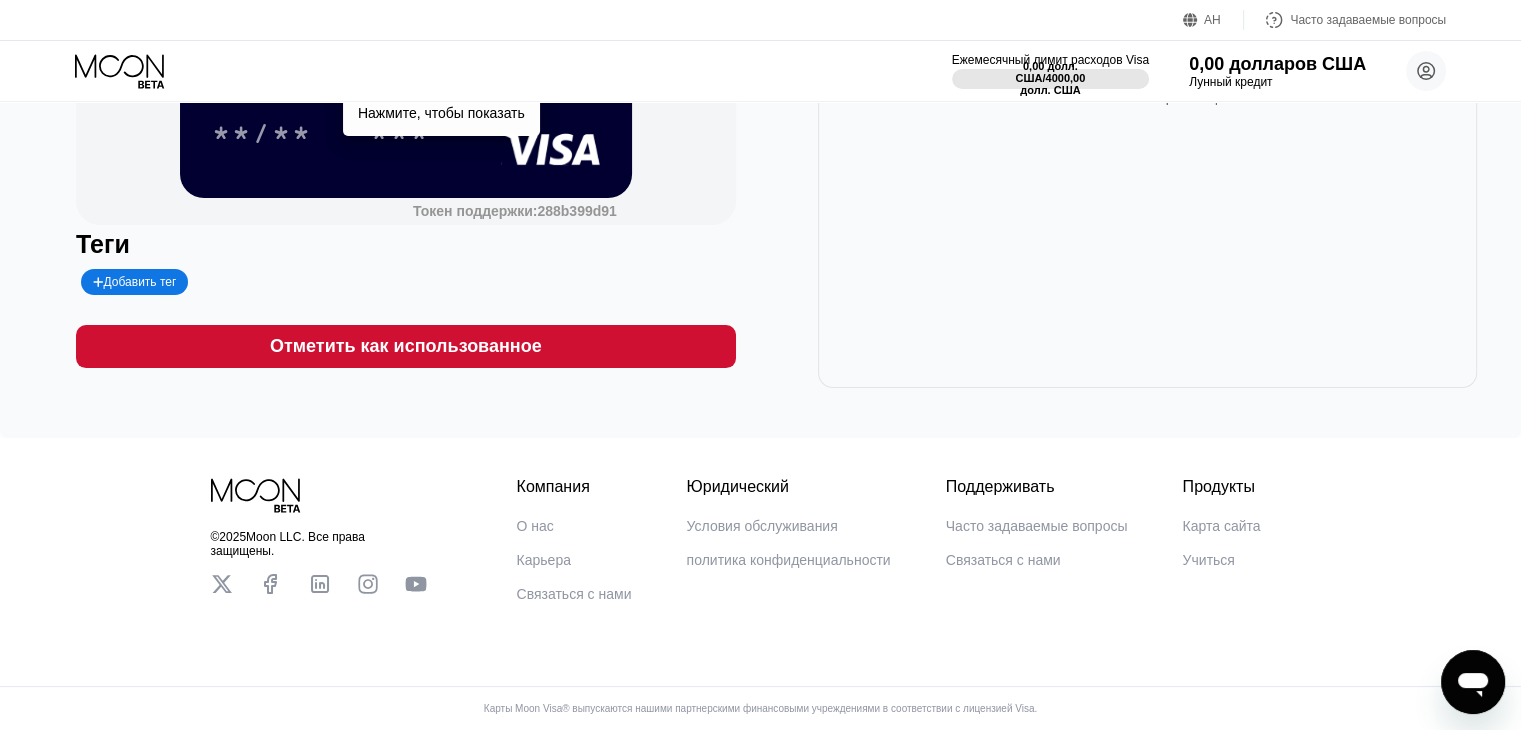 scroll, scrollTop: 329, scrollLeft: 0, axis: vertical 